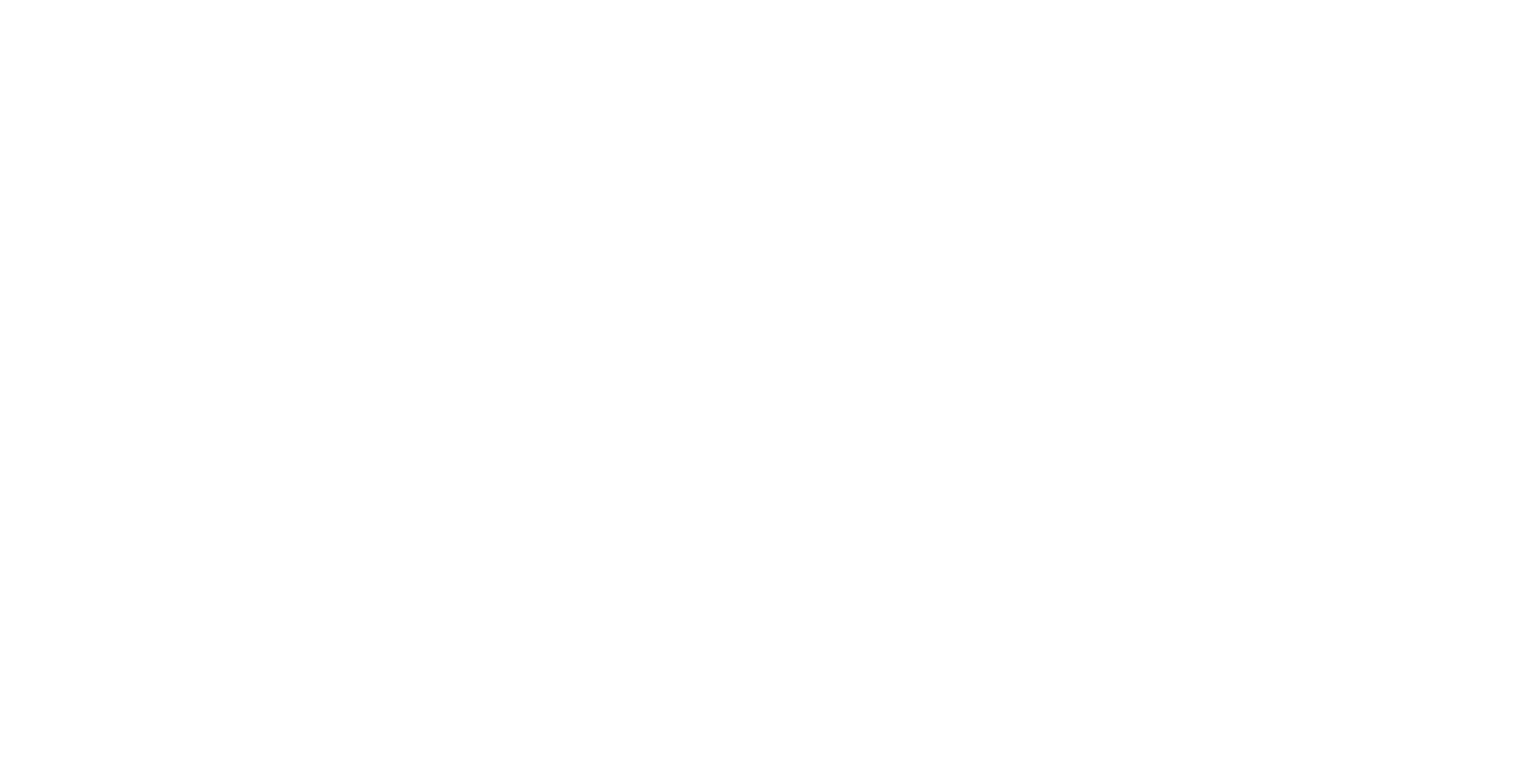 scroll, scrollTop: 0, scrollLeft: 0, axis: both 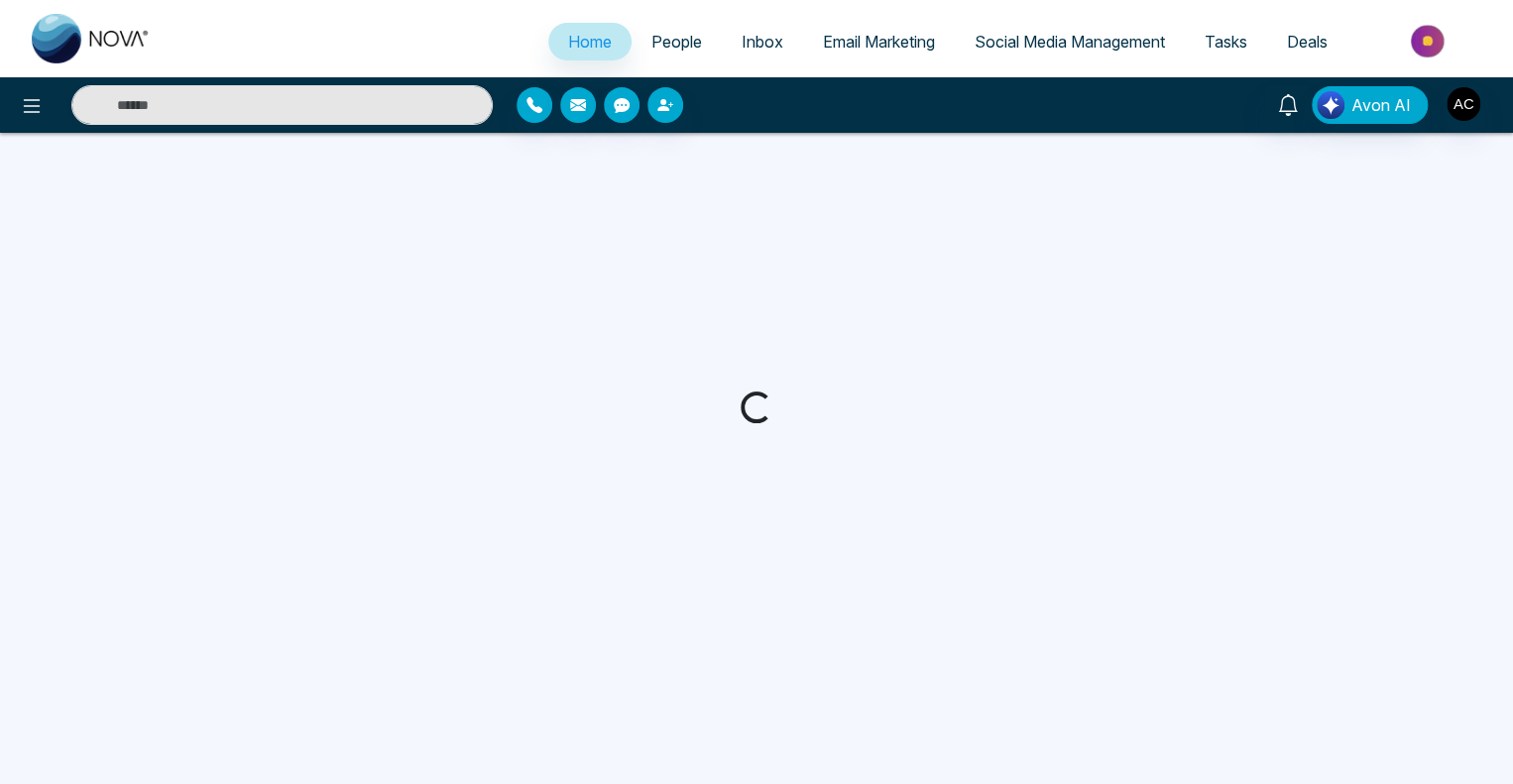 select on "*" 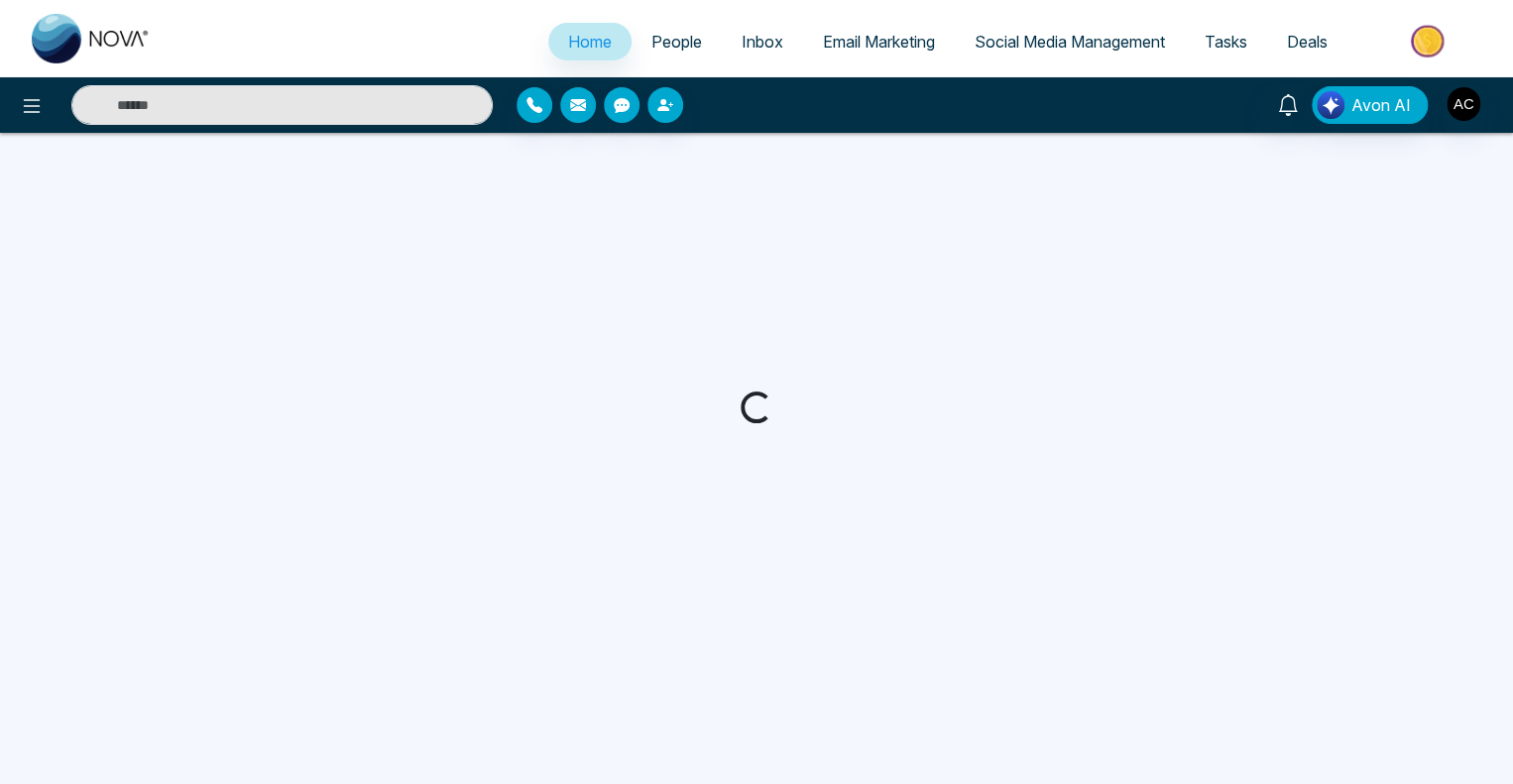 select on "*" 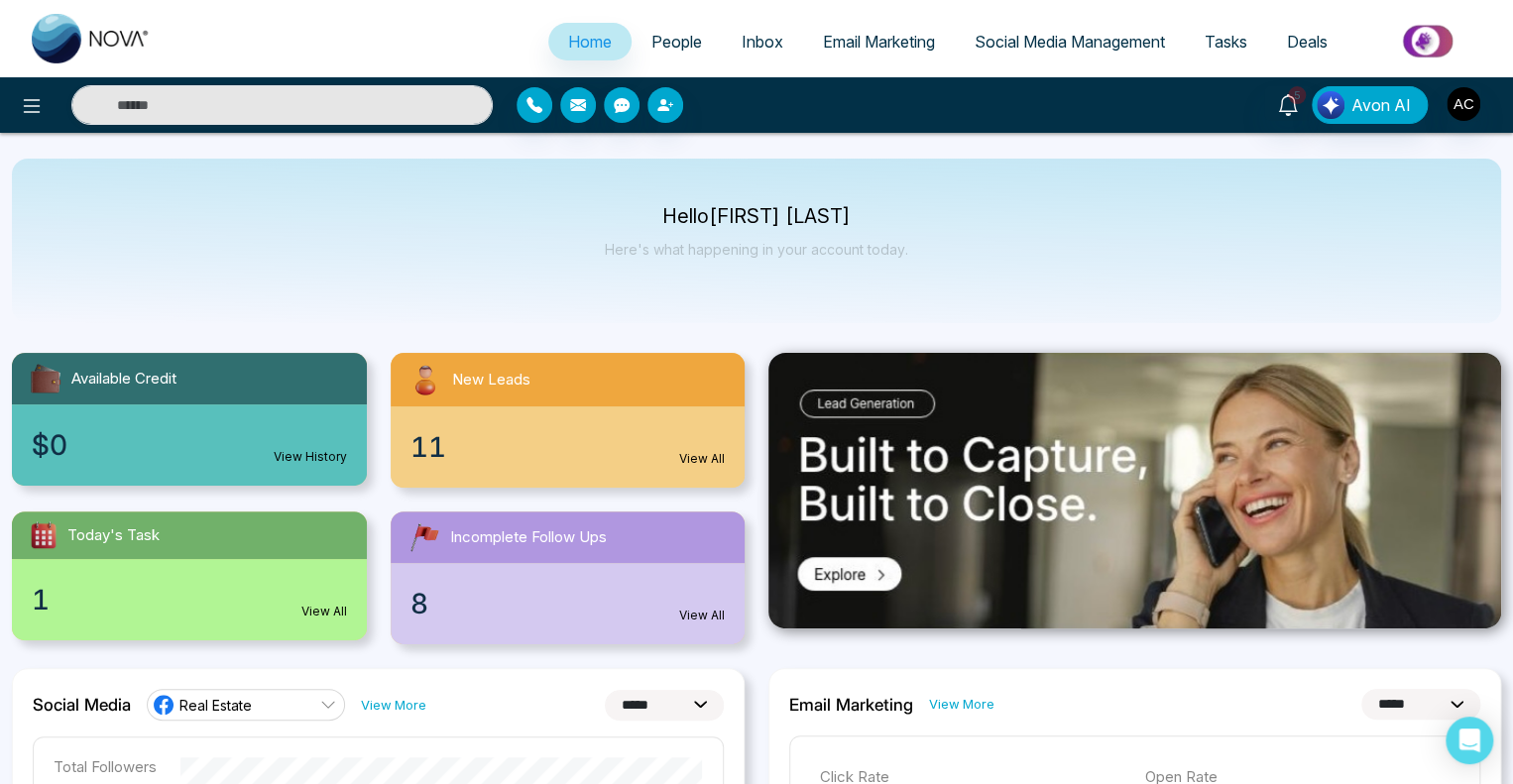click on "People" at bounding box center (676, 42) 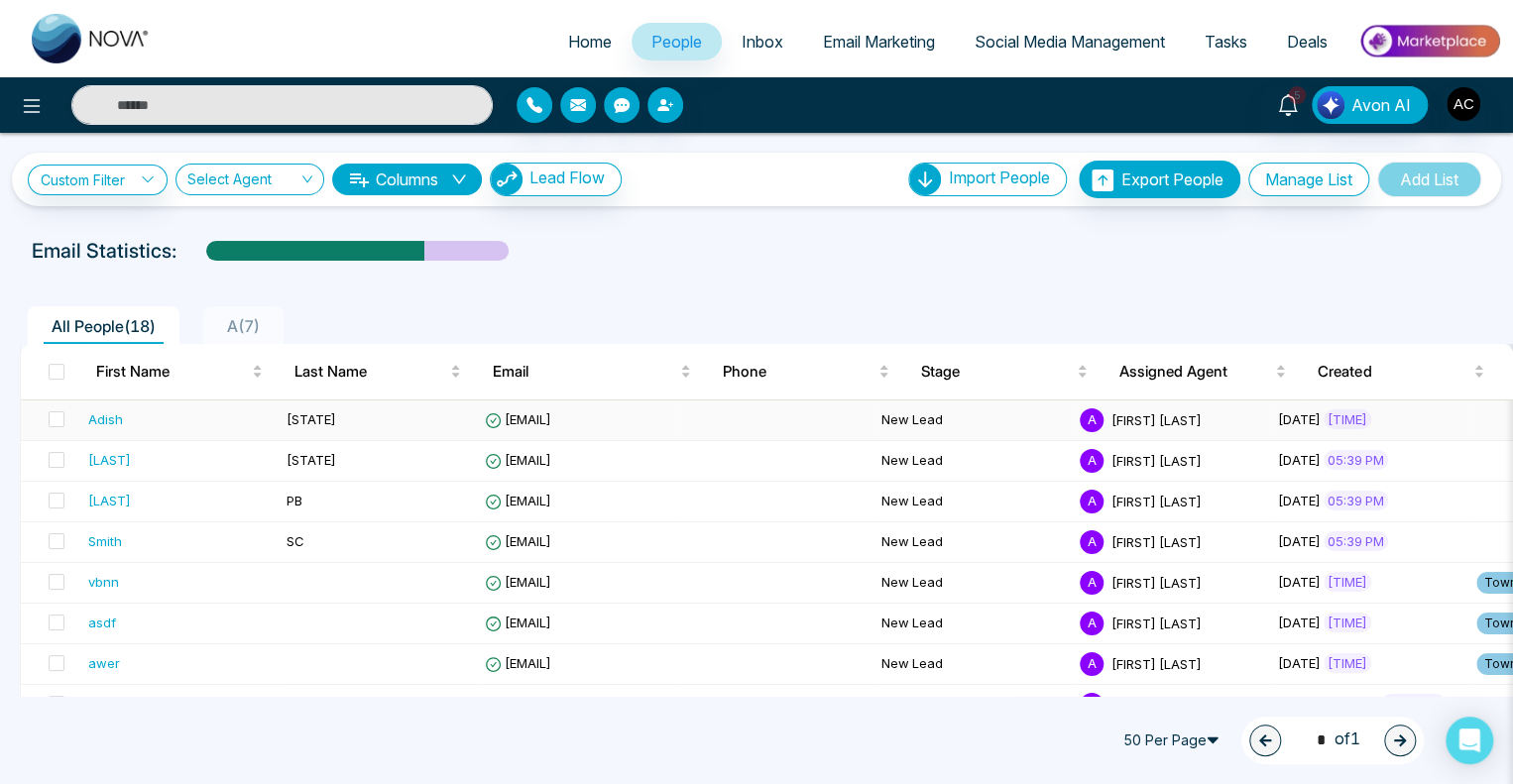 click on "[EMAIL]" at bounding box center [518, 419] 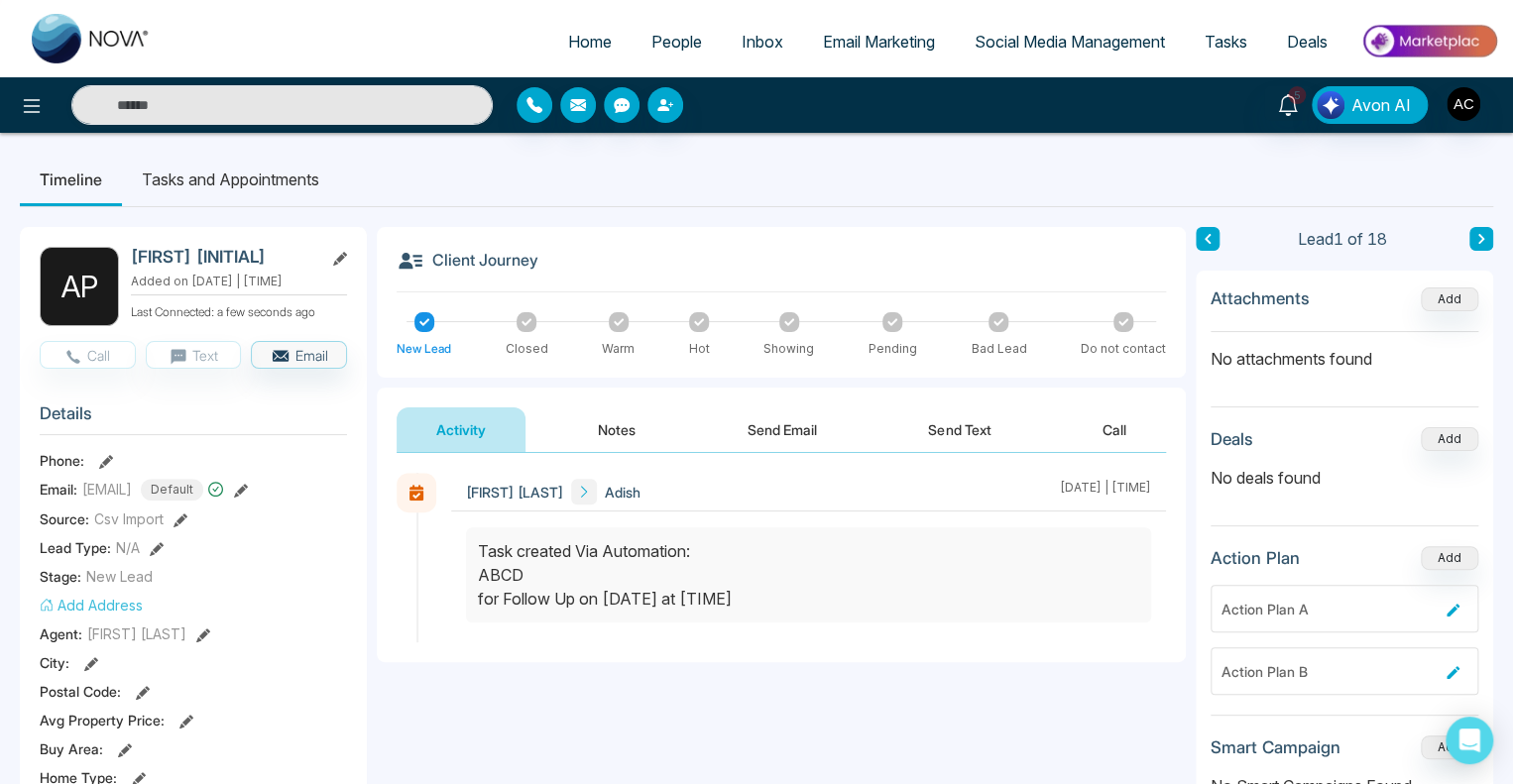 click 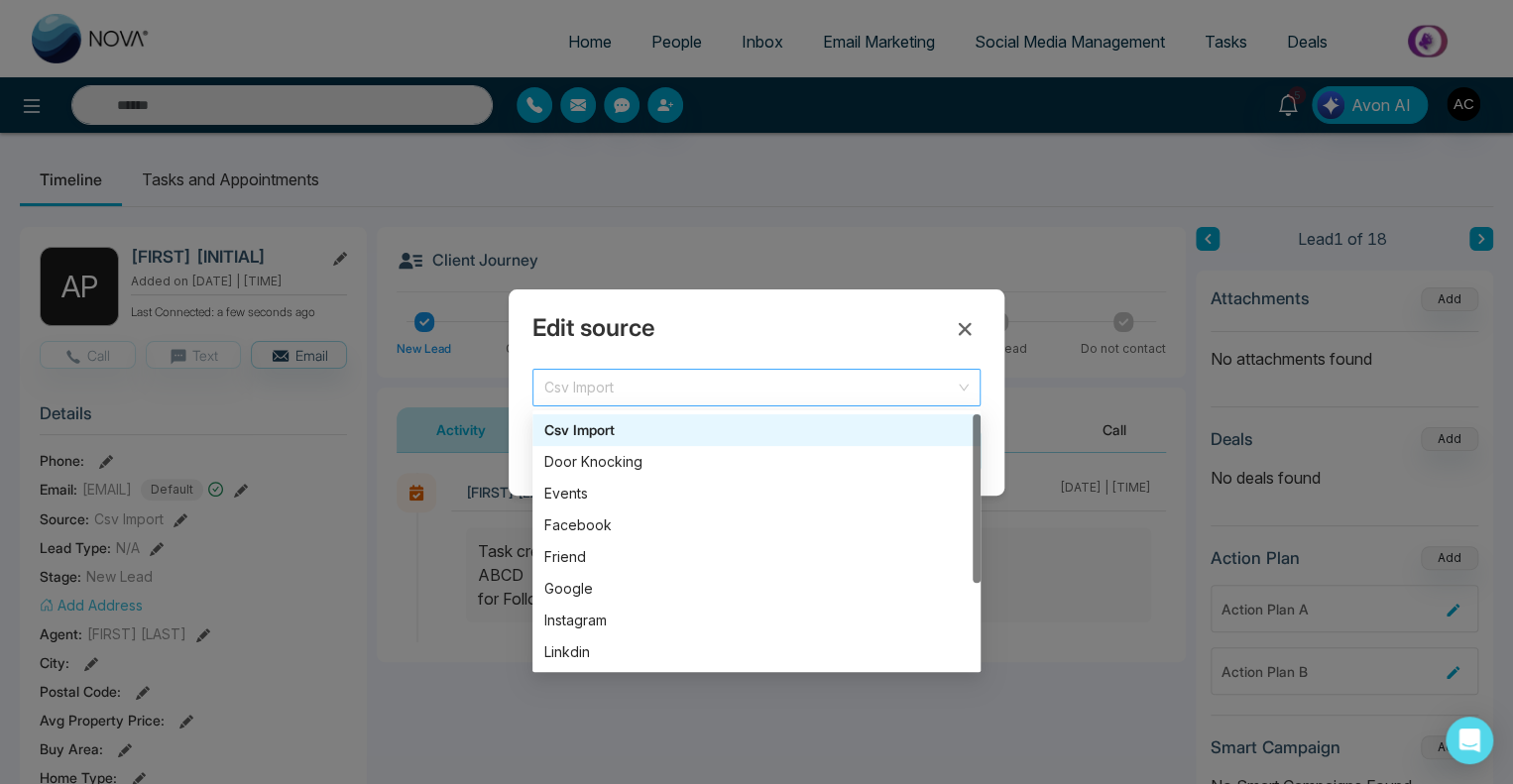 click on "Csv Import" at bounding box center (756, 388) 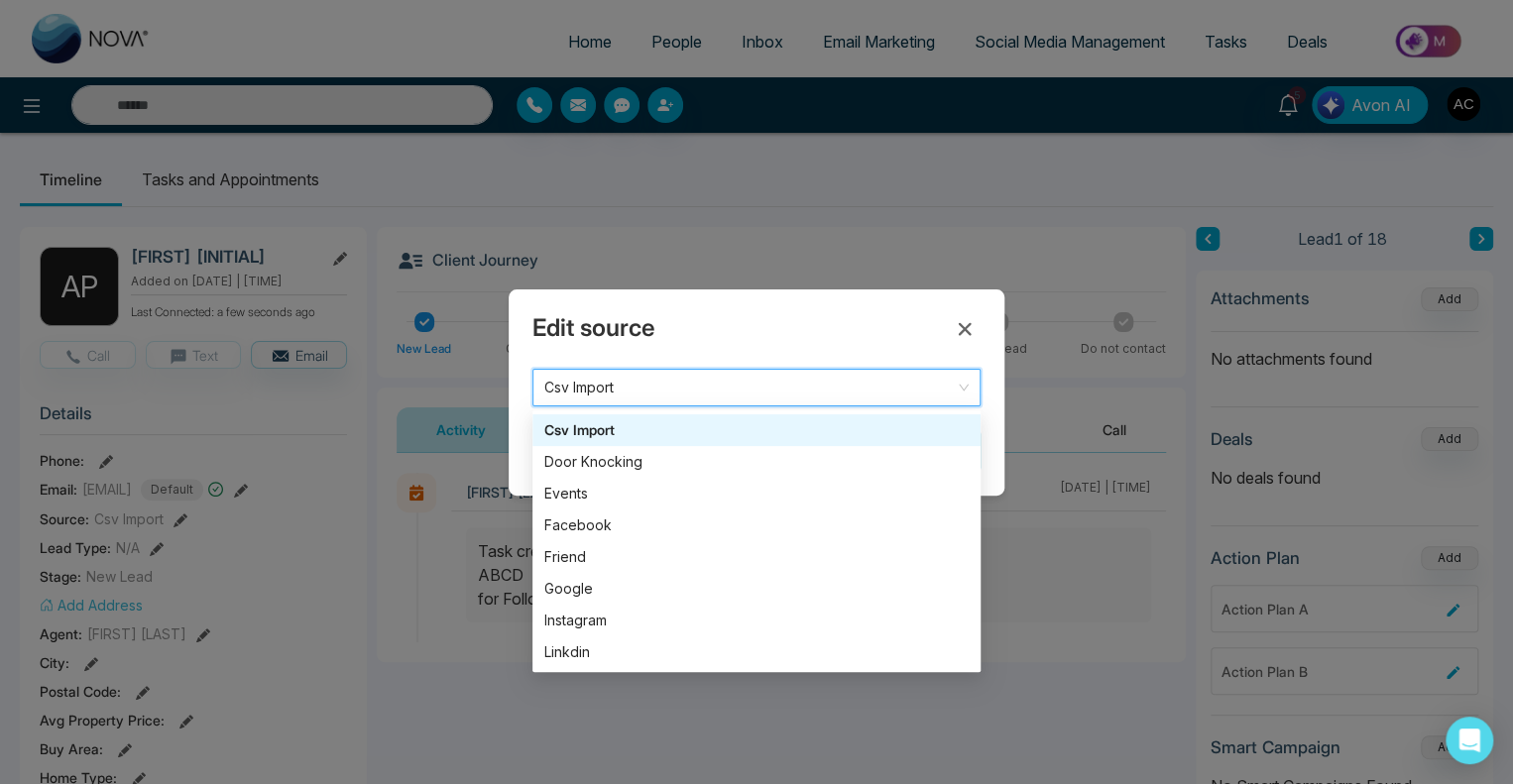 click on "Csv Import" at bounding box center [756, 388] 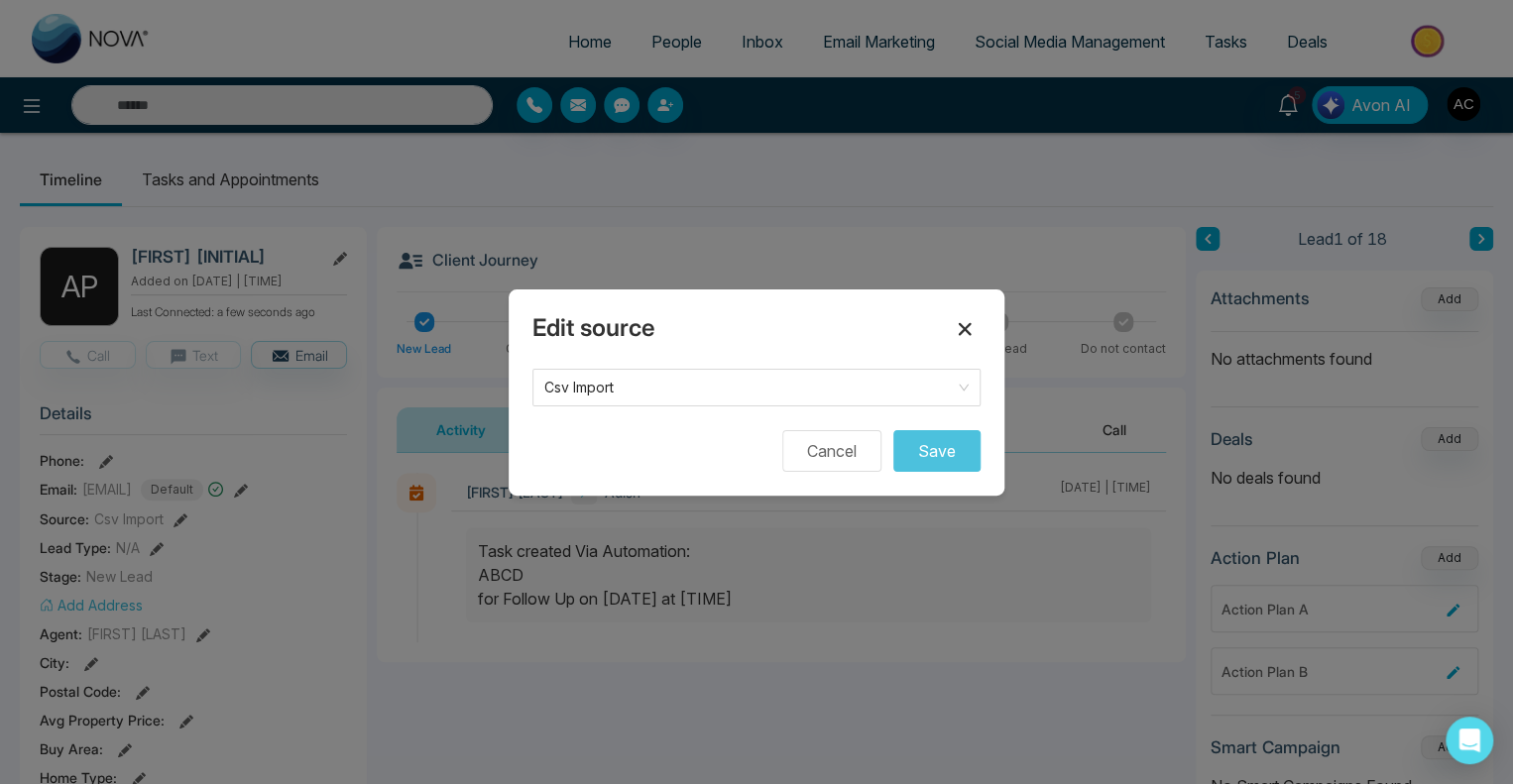 click 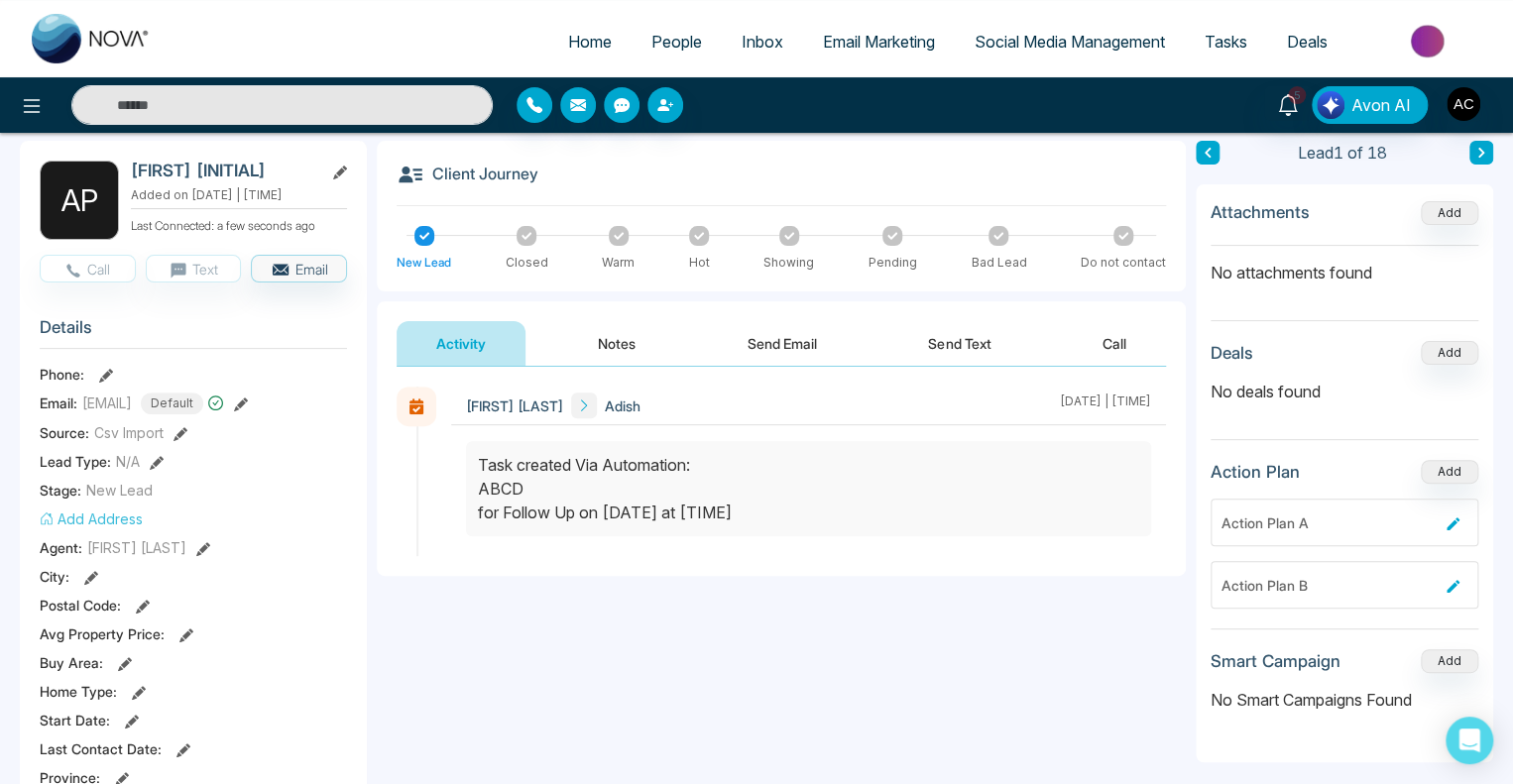 scroll, scrollTop: 89, scrollLeft: 0, axis: vertical 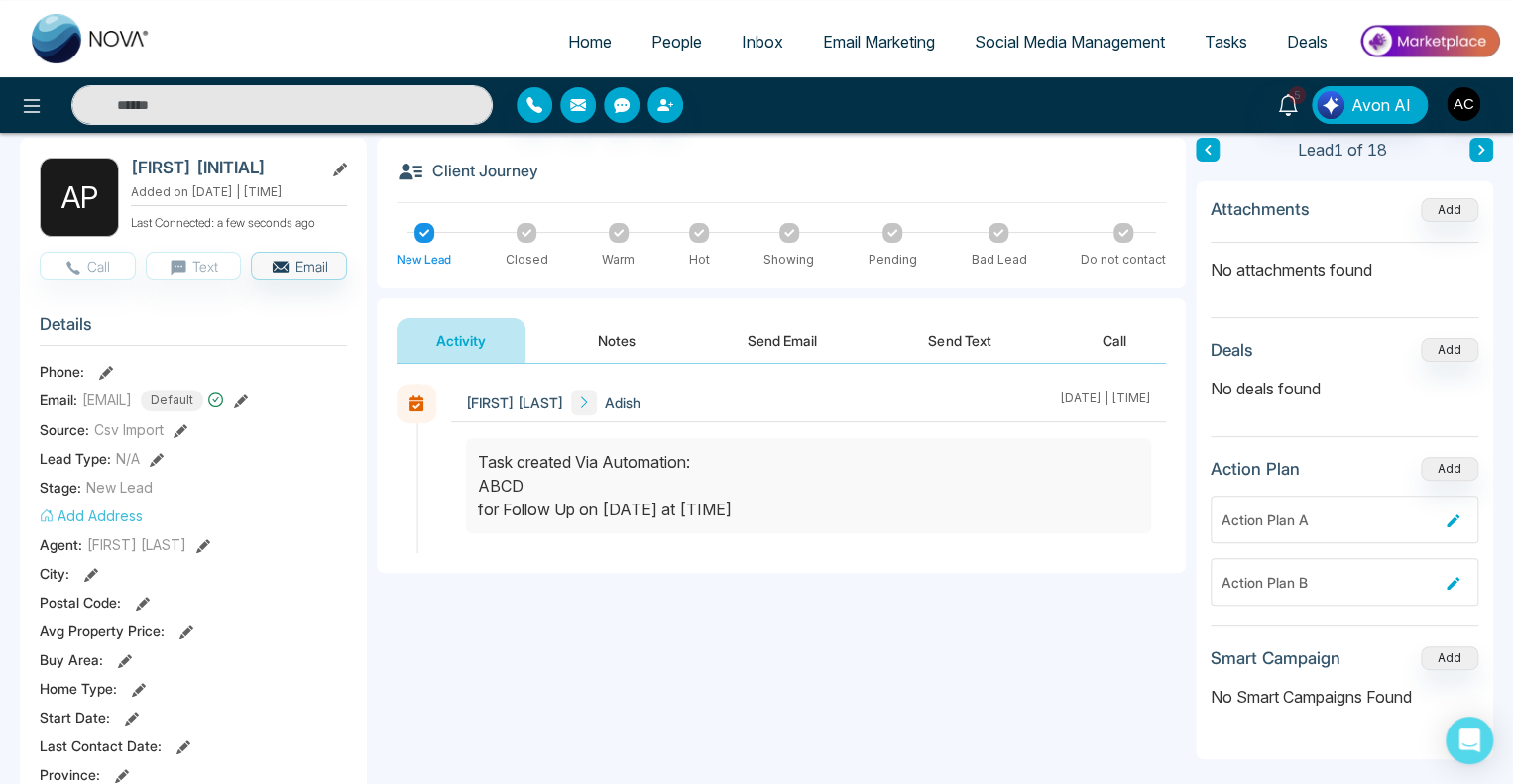 click on "New Lead" at bounding box center [119, 487] 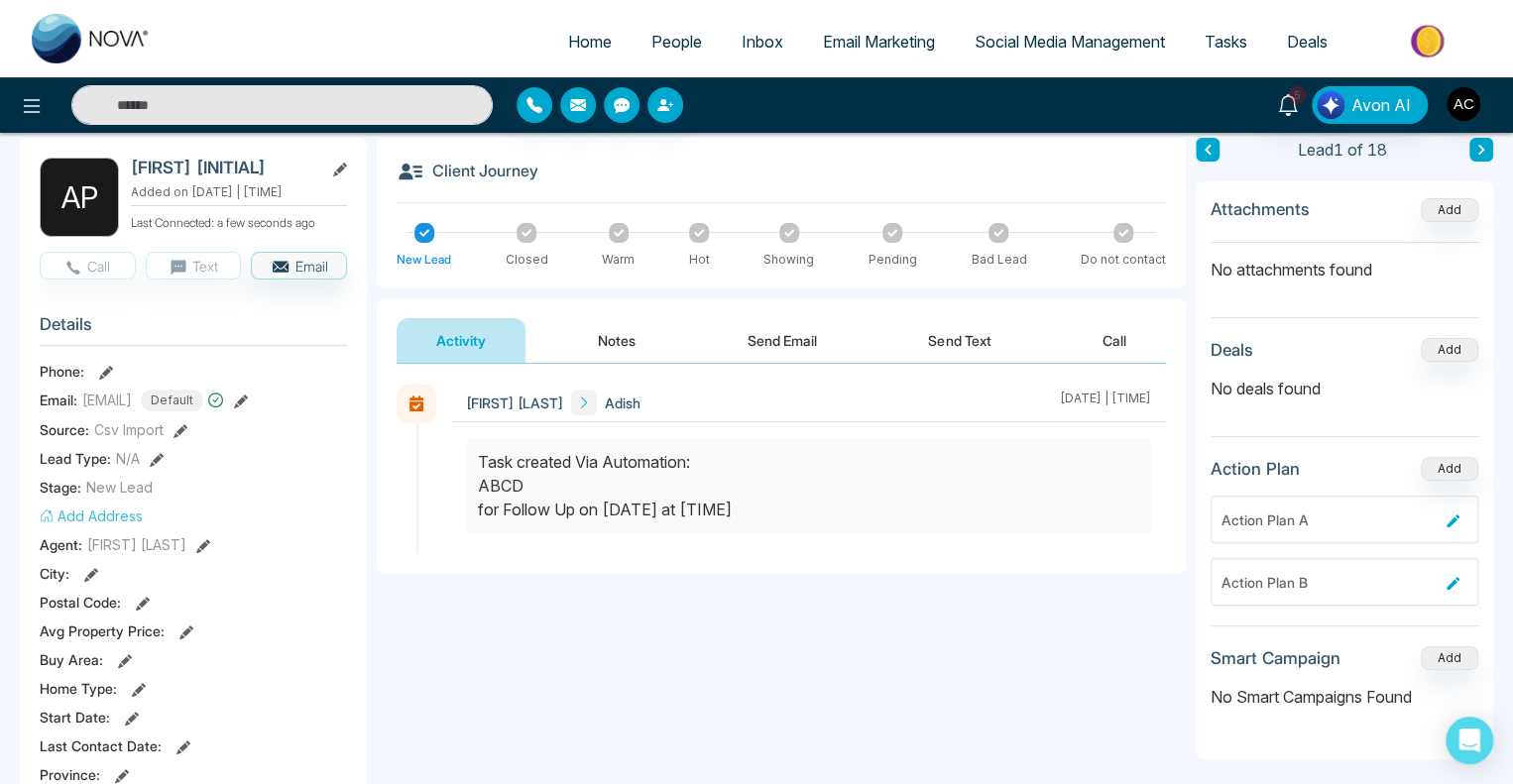 click on "People" at bounding box center [676, 42] 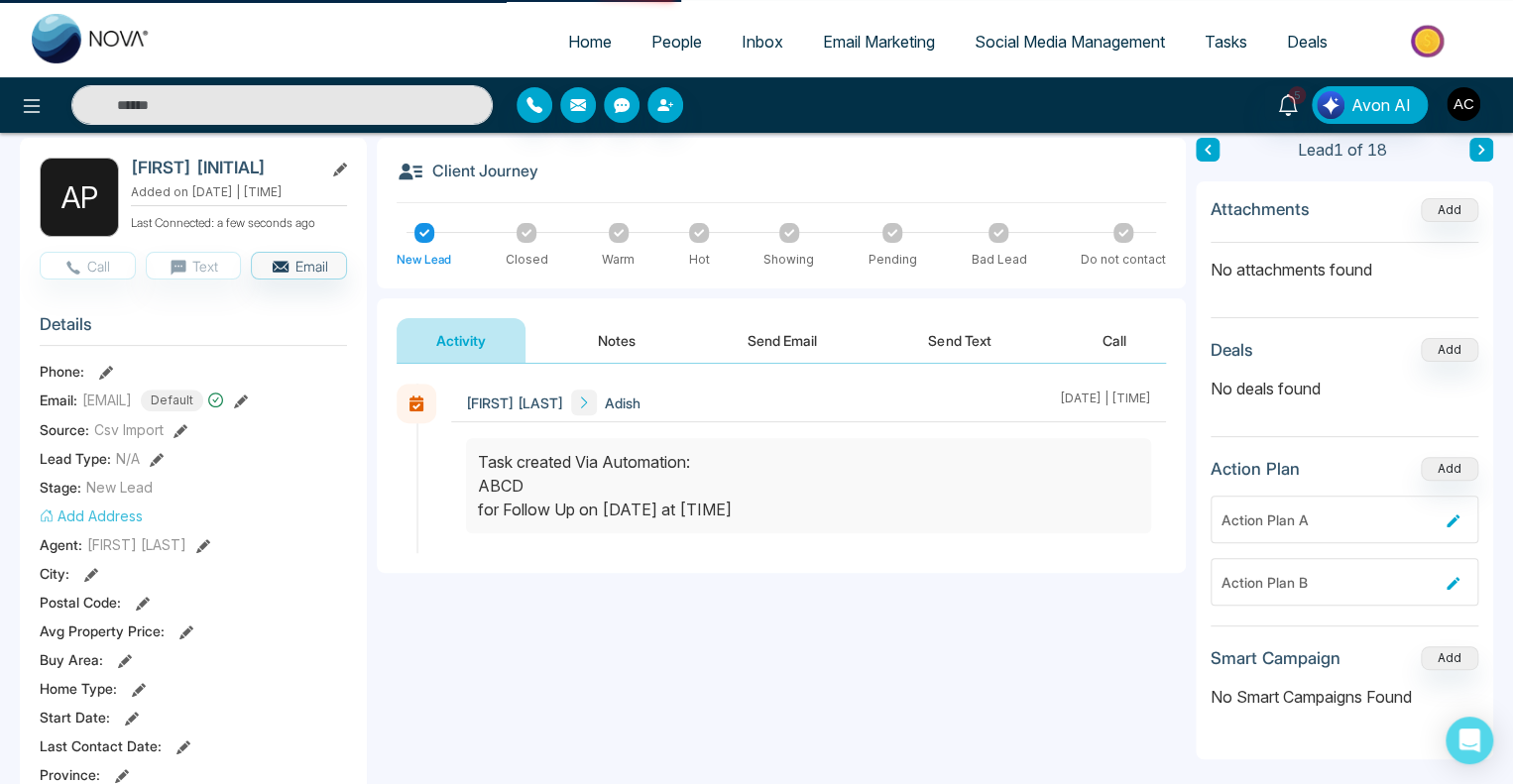 scroll, scrollTop: 0, scrollLeft: 0, axis: both 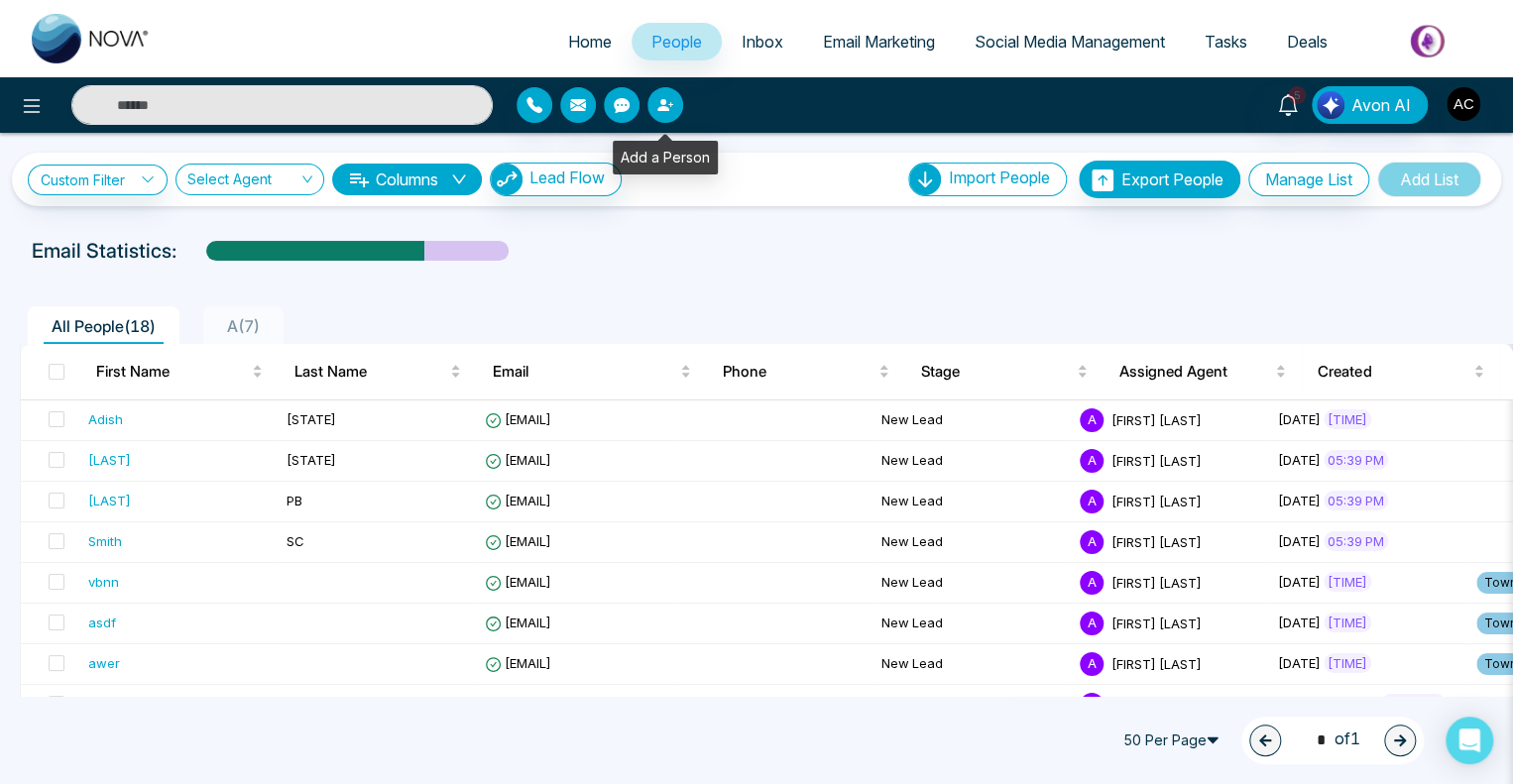 click 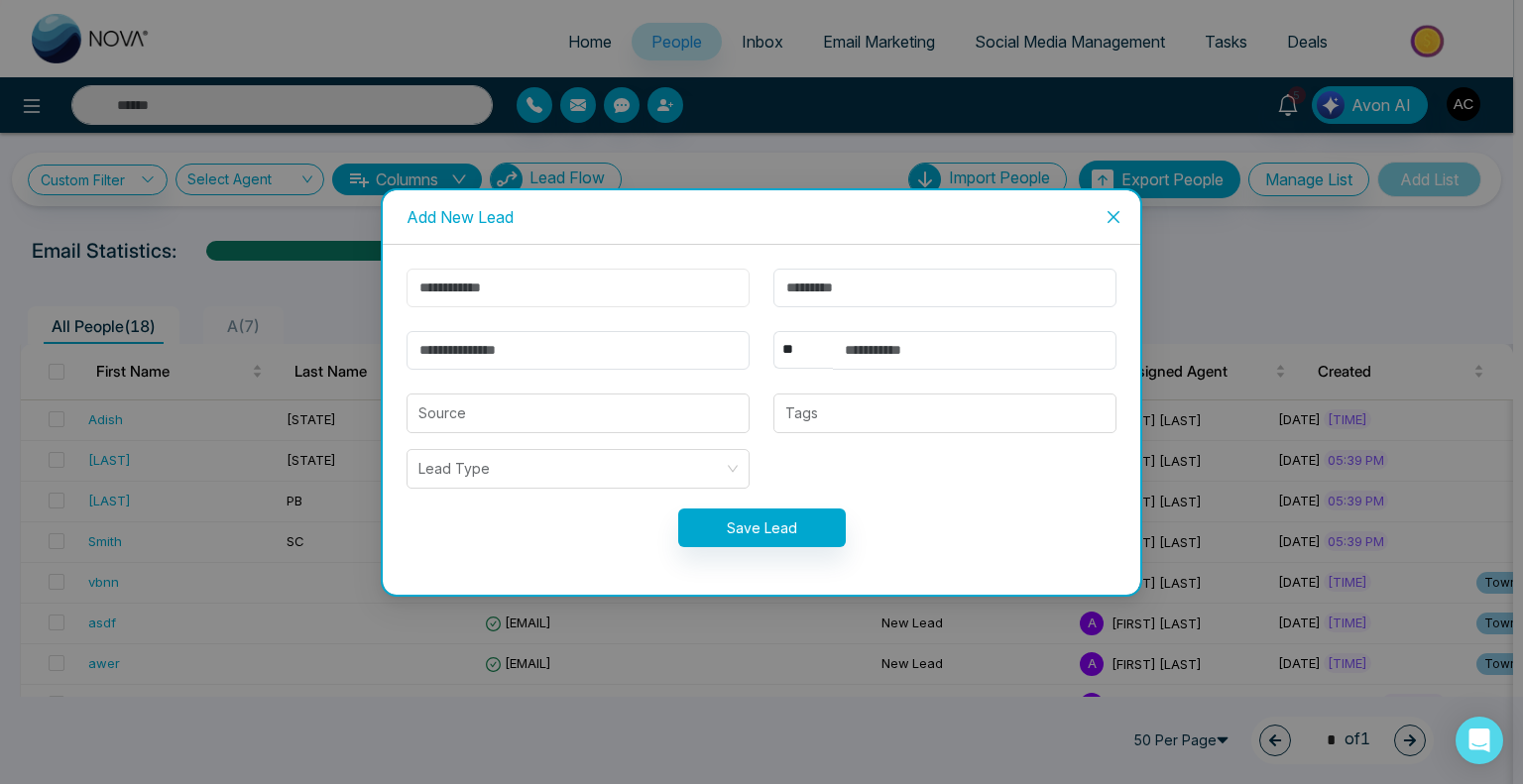 click at bounding box center [578, 287] 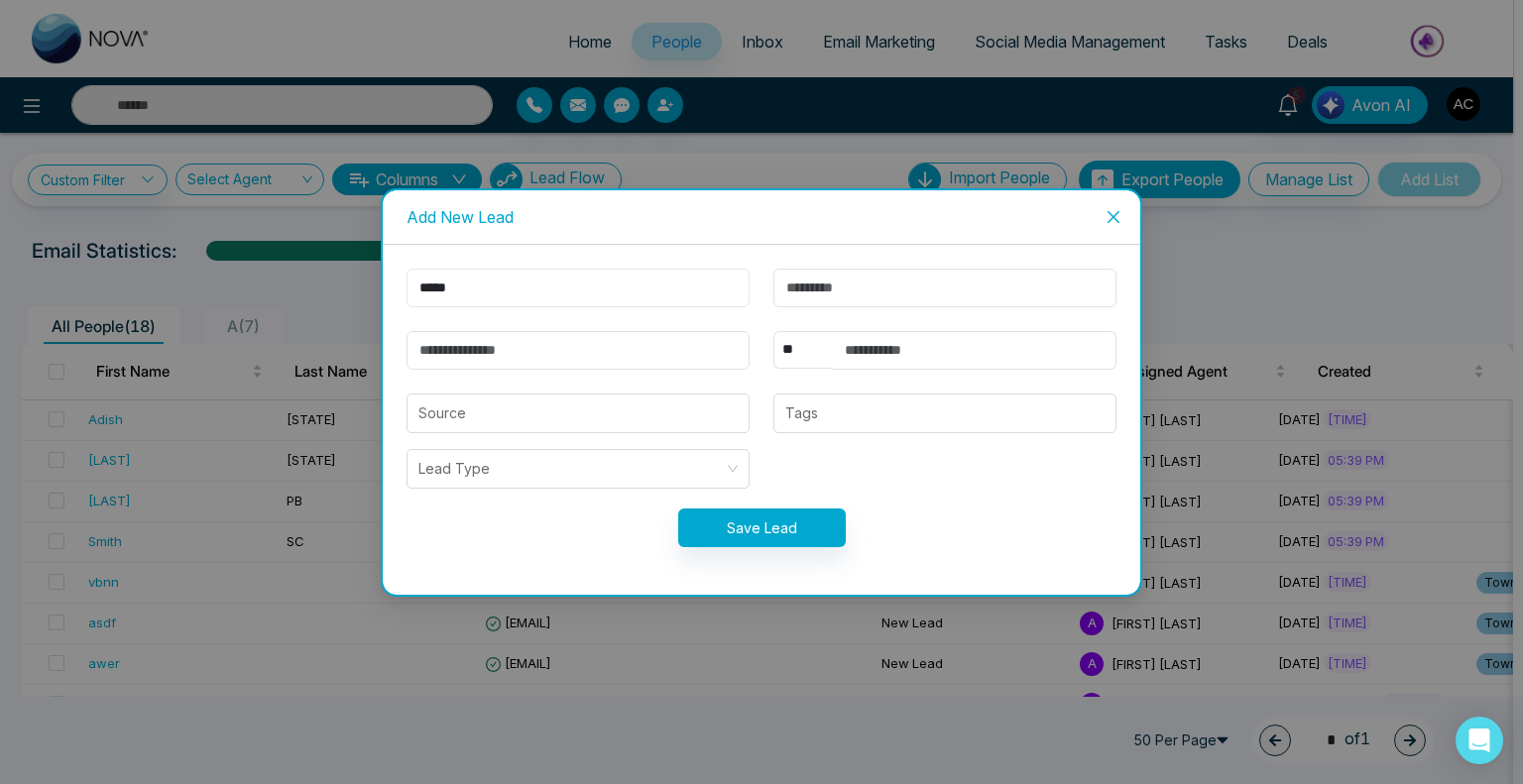 type on "*****" 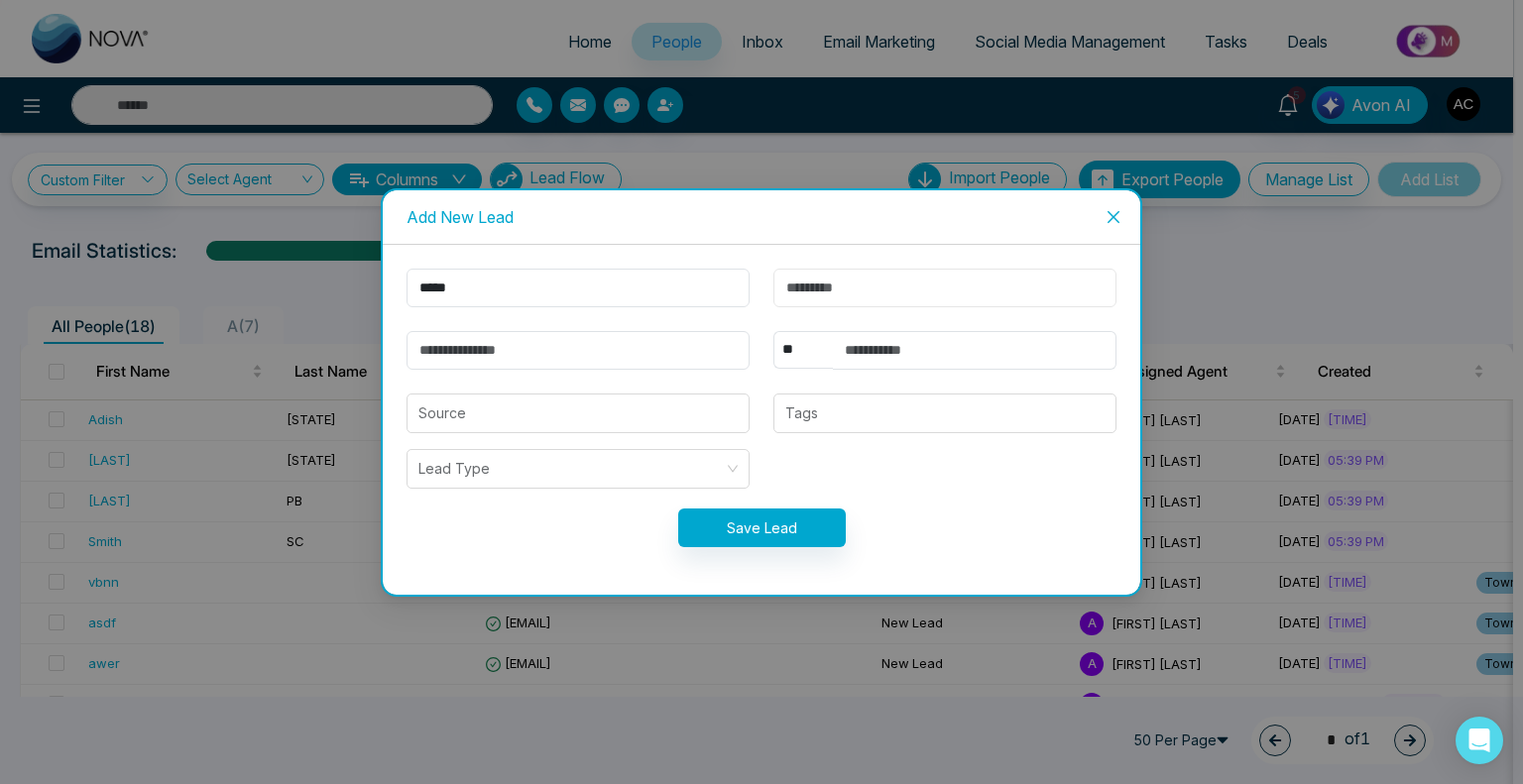 click at bounding box center [945, 287] 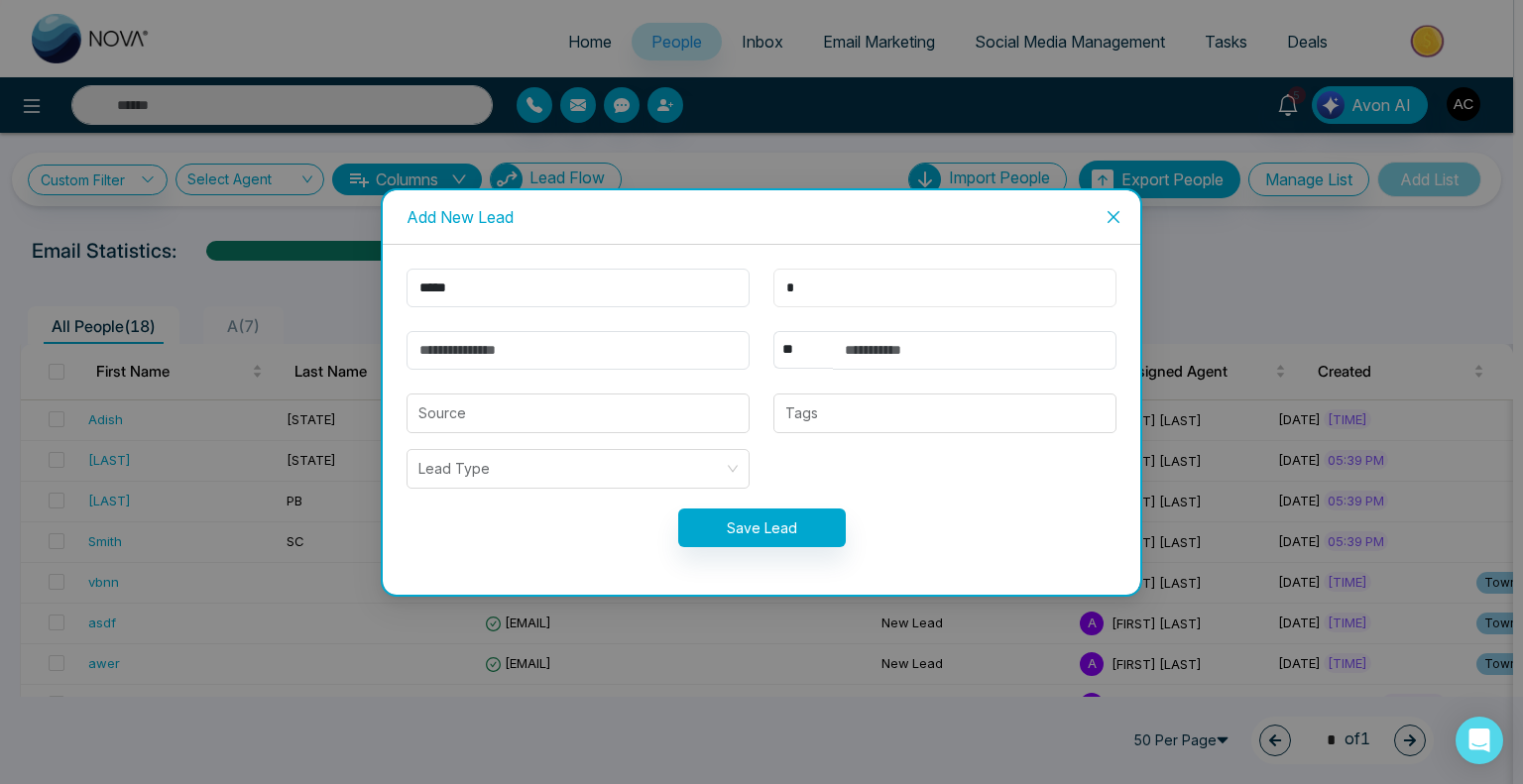 type on "*" 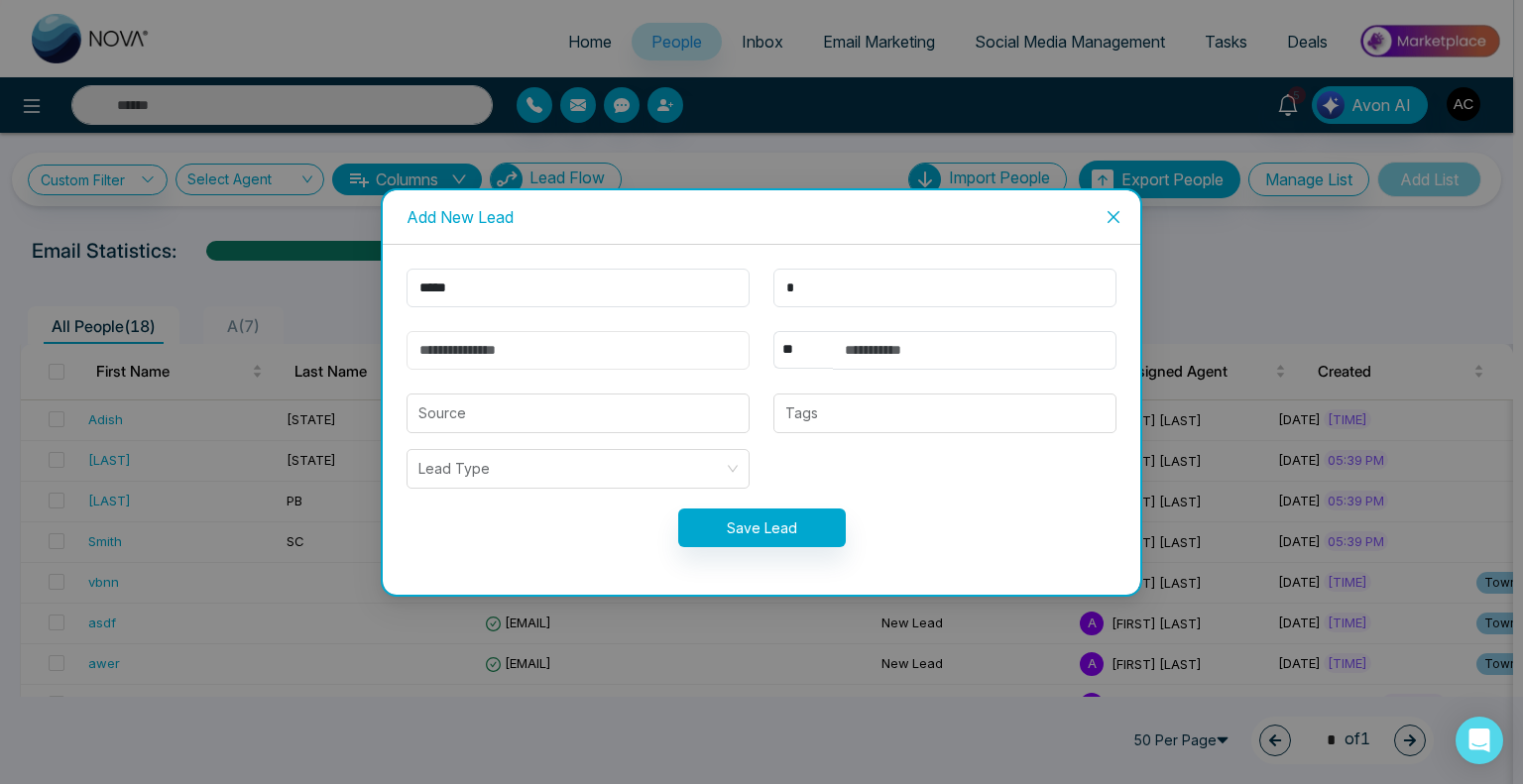 click at bounding box center [578, 350] 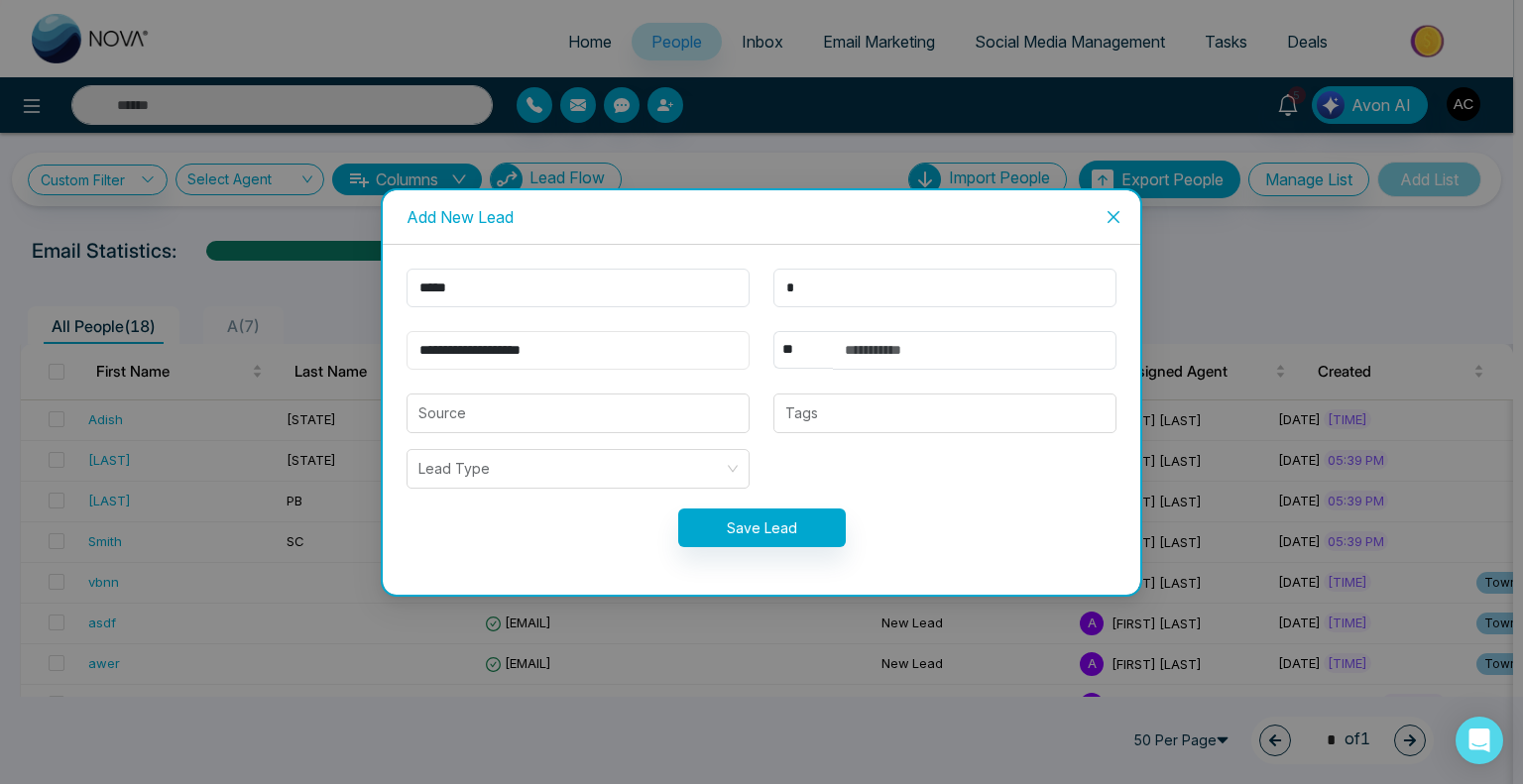 click on "**********" at bounding box center [578, 350] 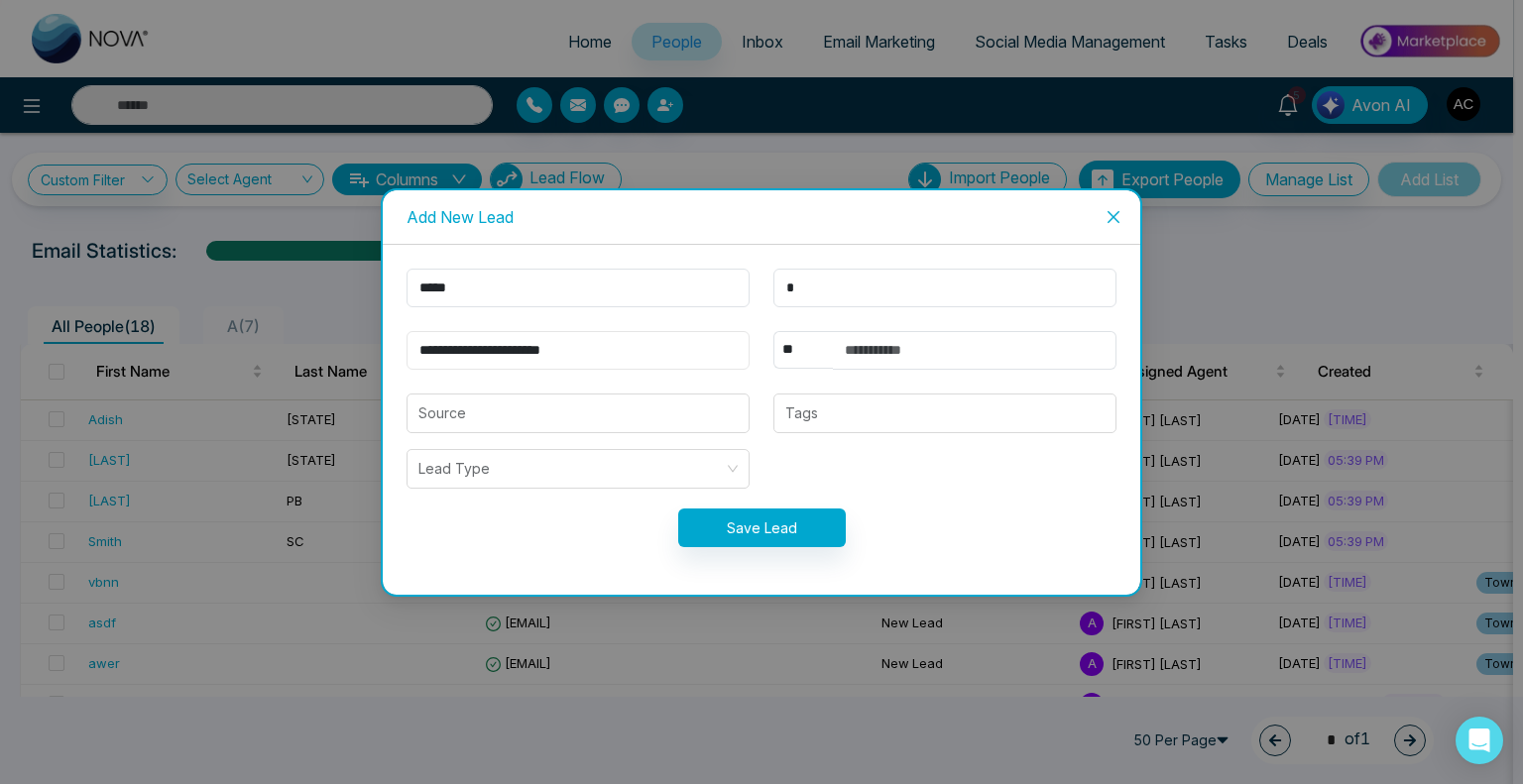 type on "**********" 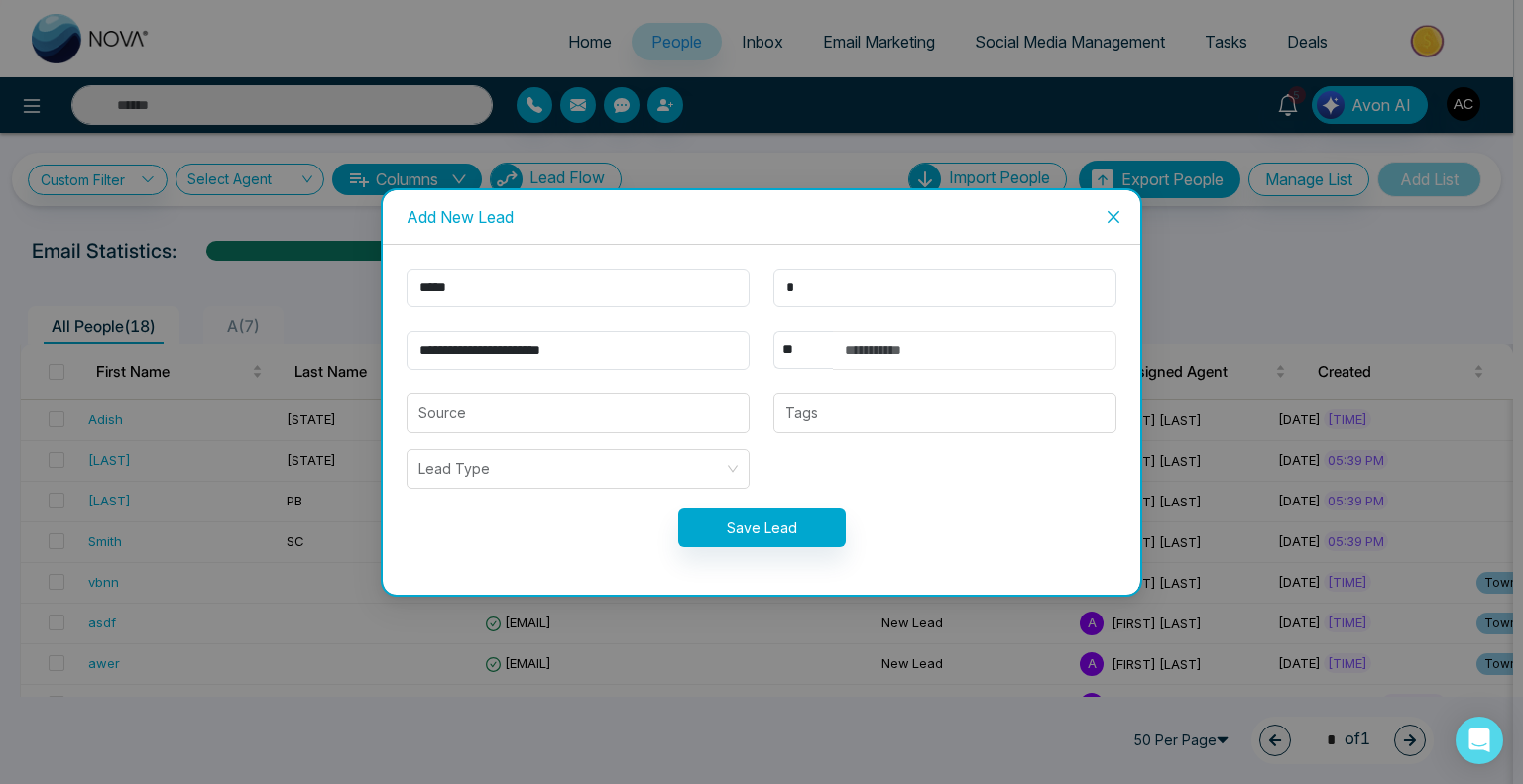 click at bounding box center [975, 350] 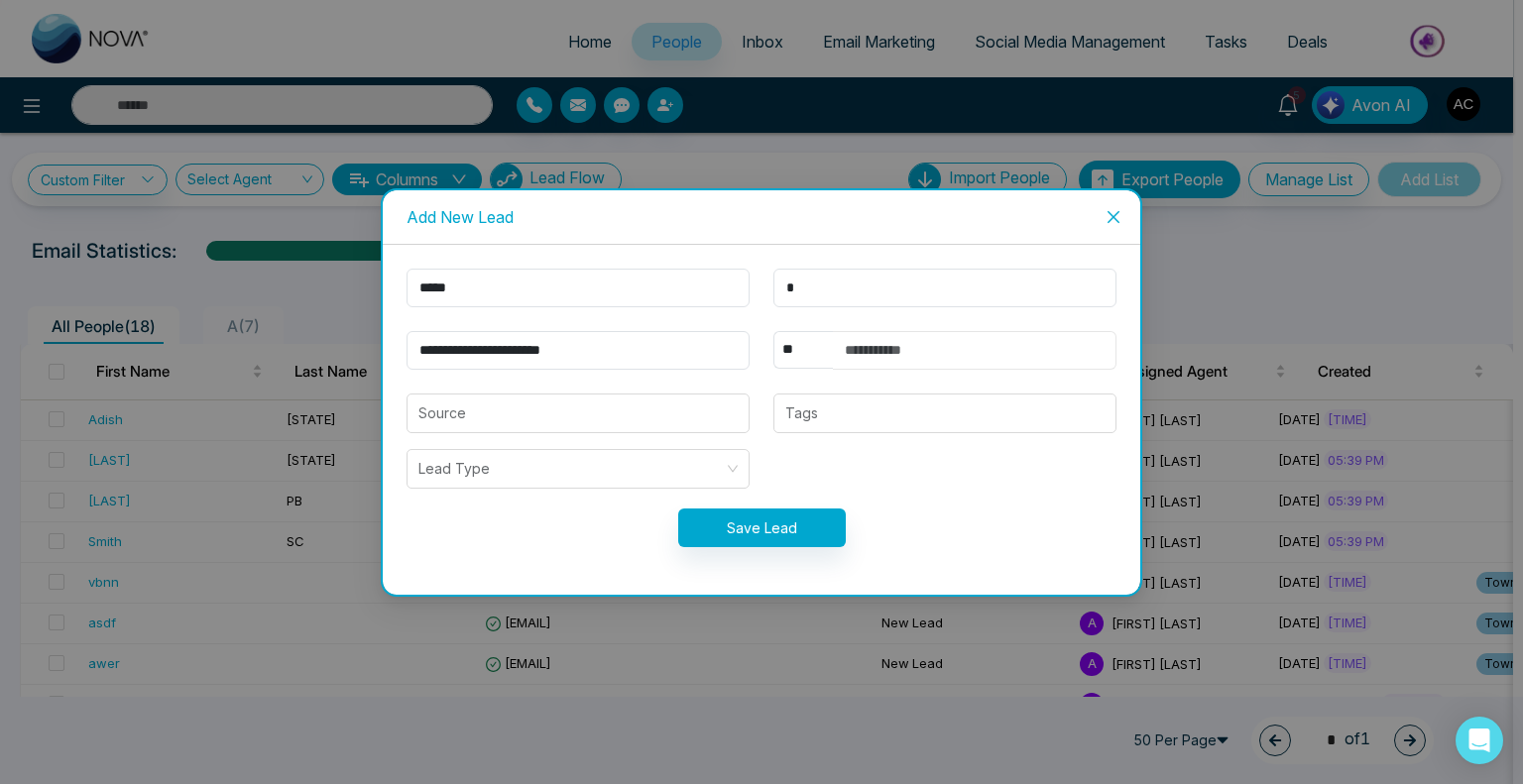 type on "**********" 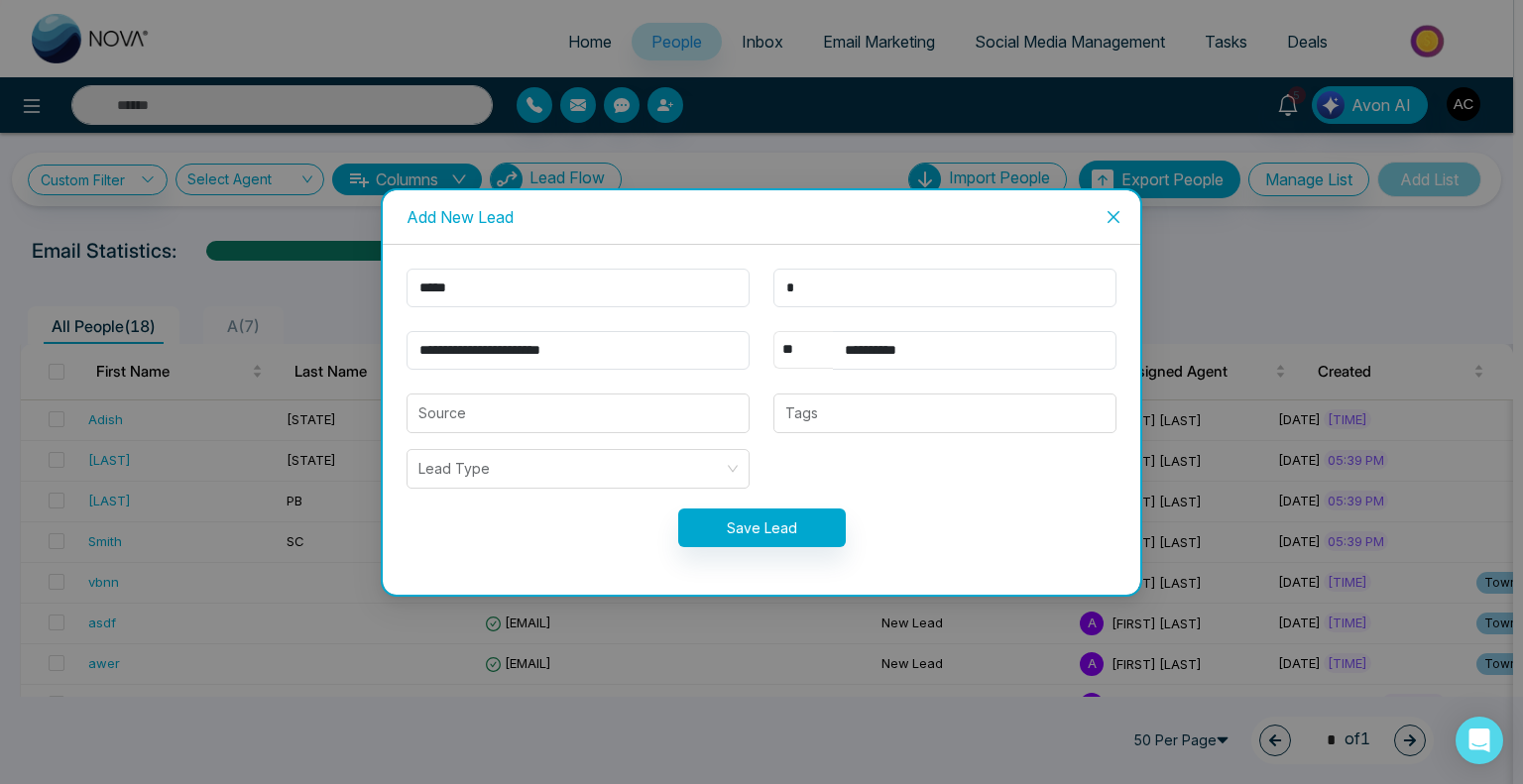 select on "***" 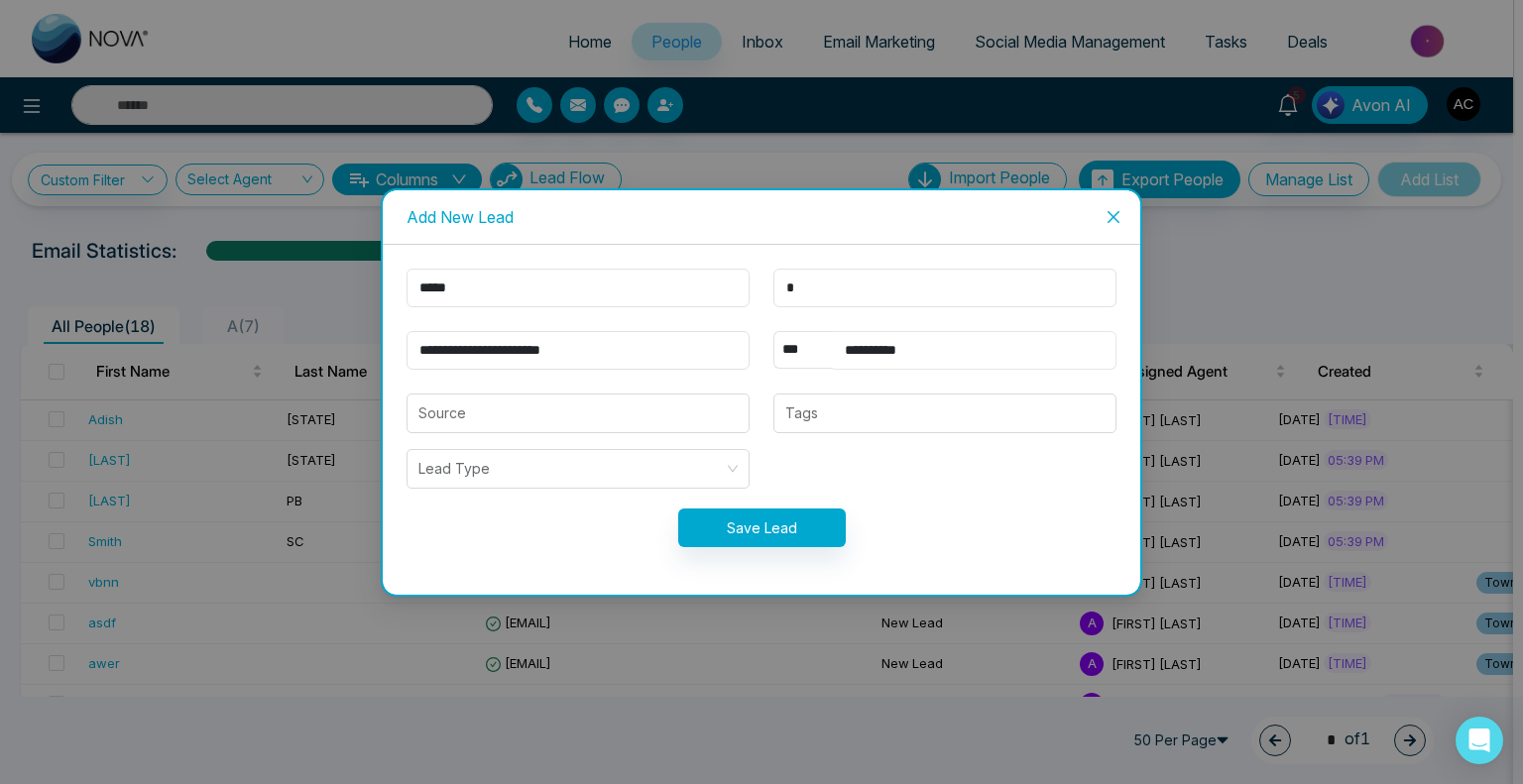 click on "**********" at bounding box center [975, 350] 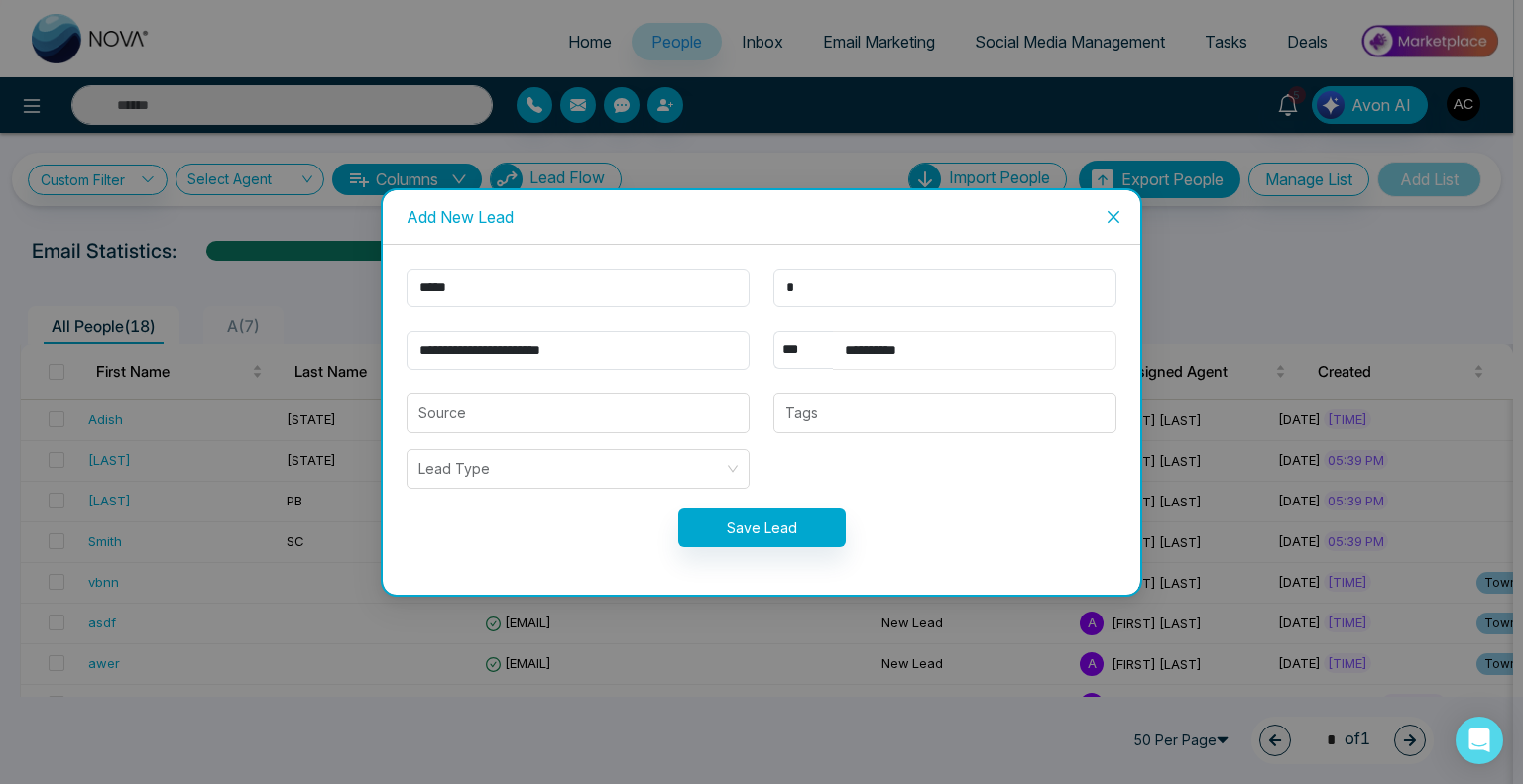 type on "**********" 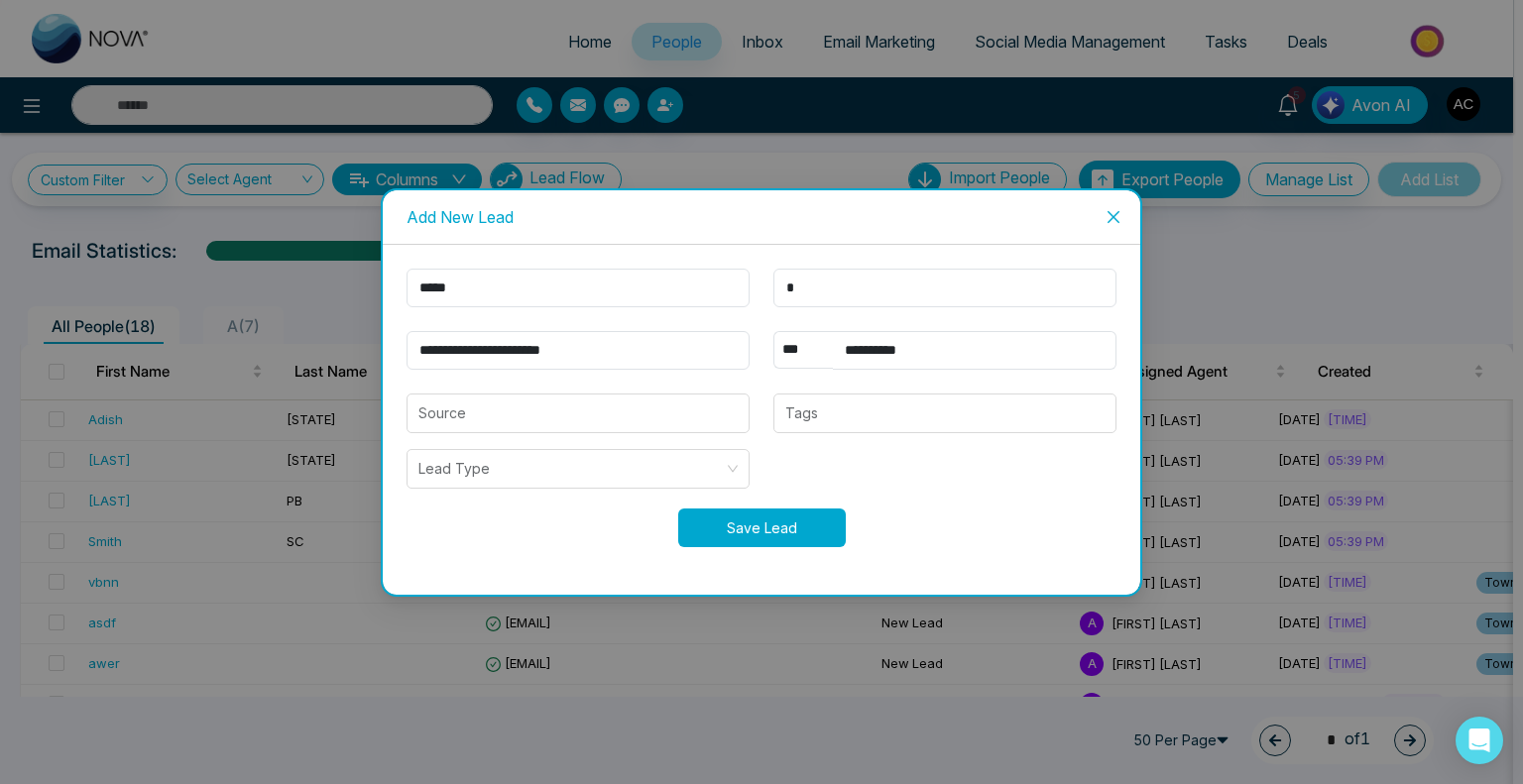 click on "Save Lead" at bounding box center [762, 527] 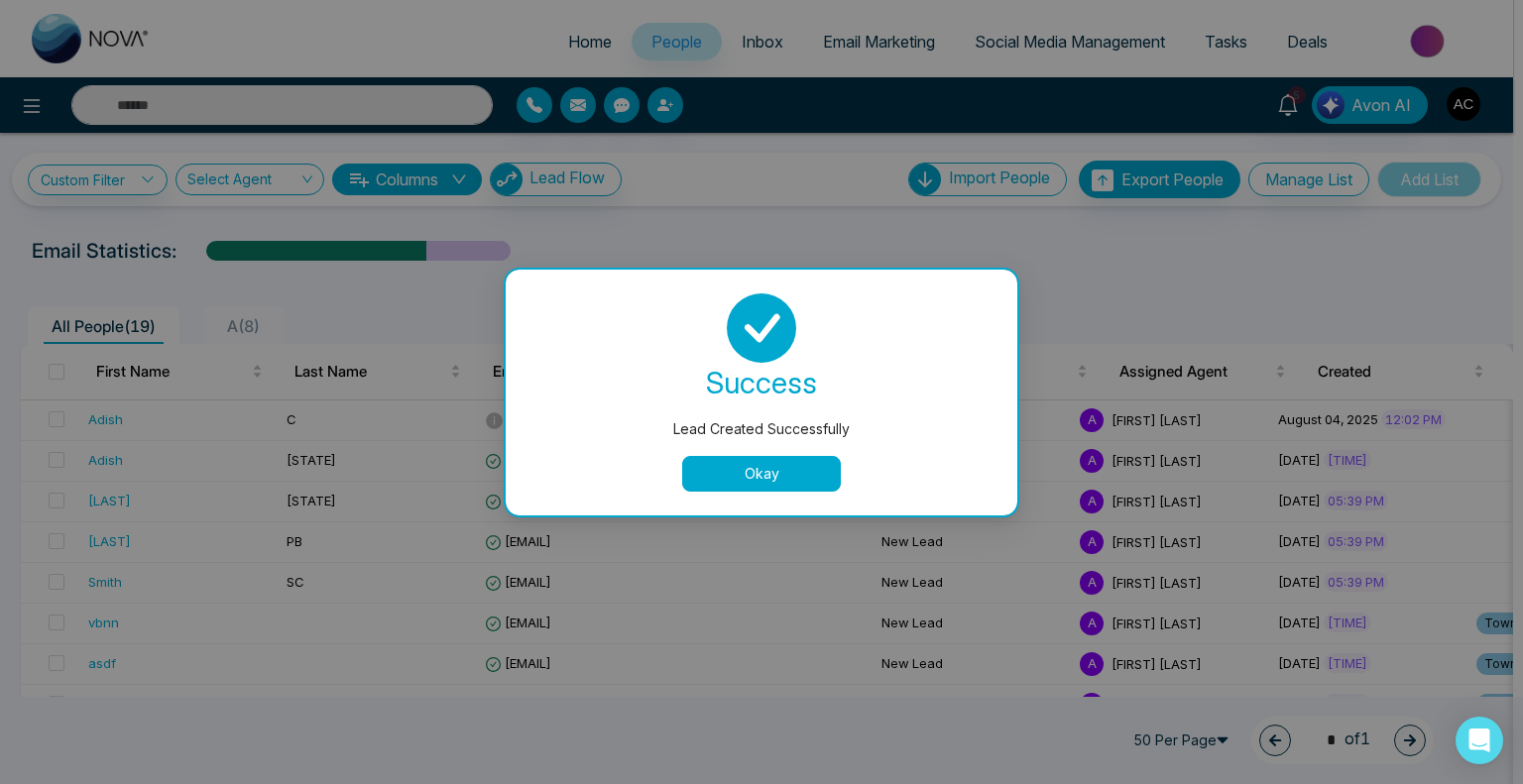 click on "Okay" at bounding box center (762, 474) 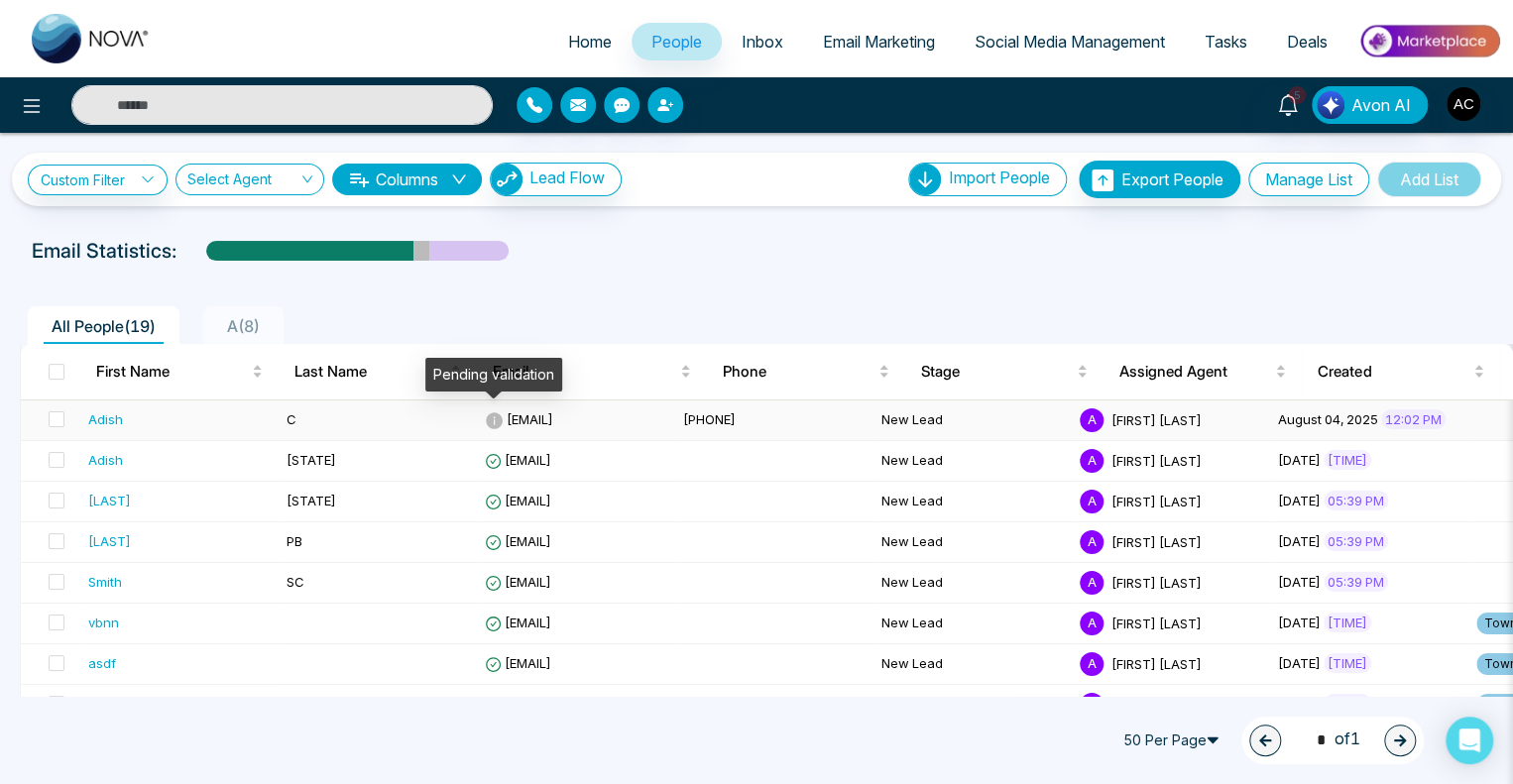 click 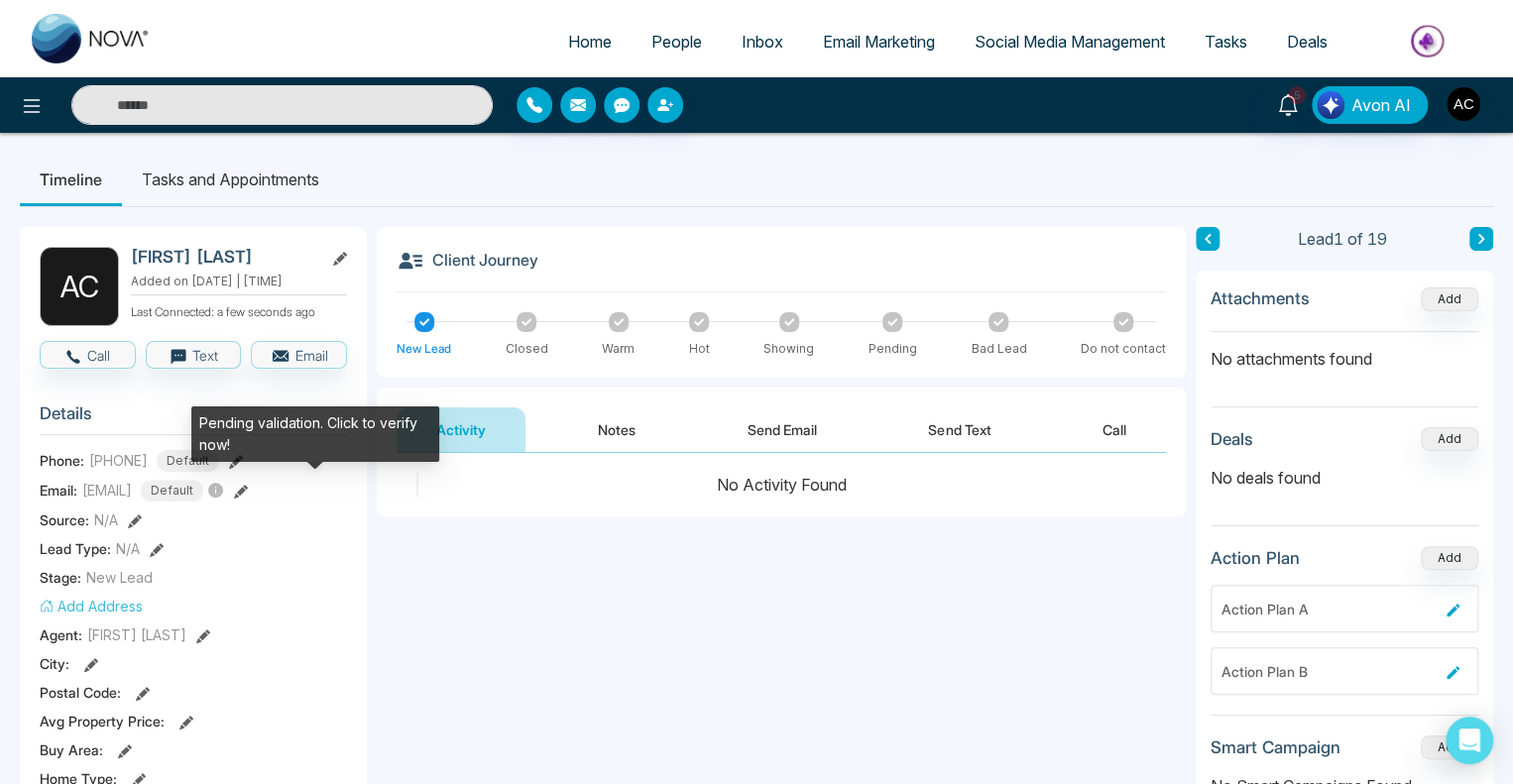 click 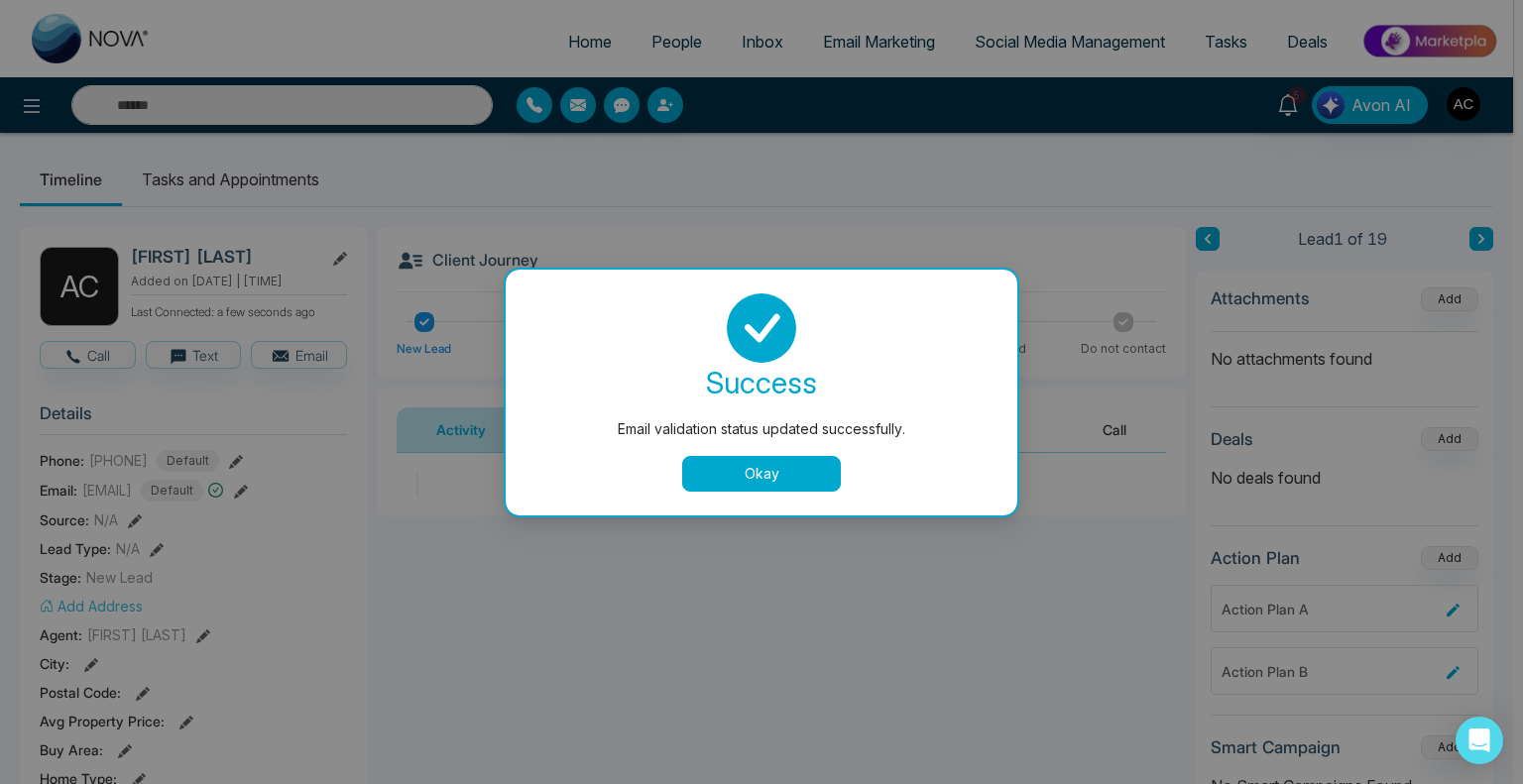 click on "Okay" at bounding box center [762, 474] 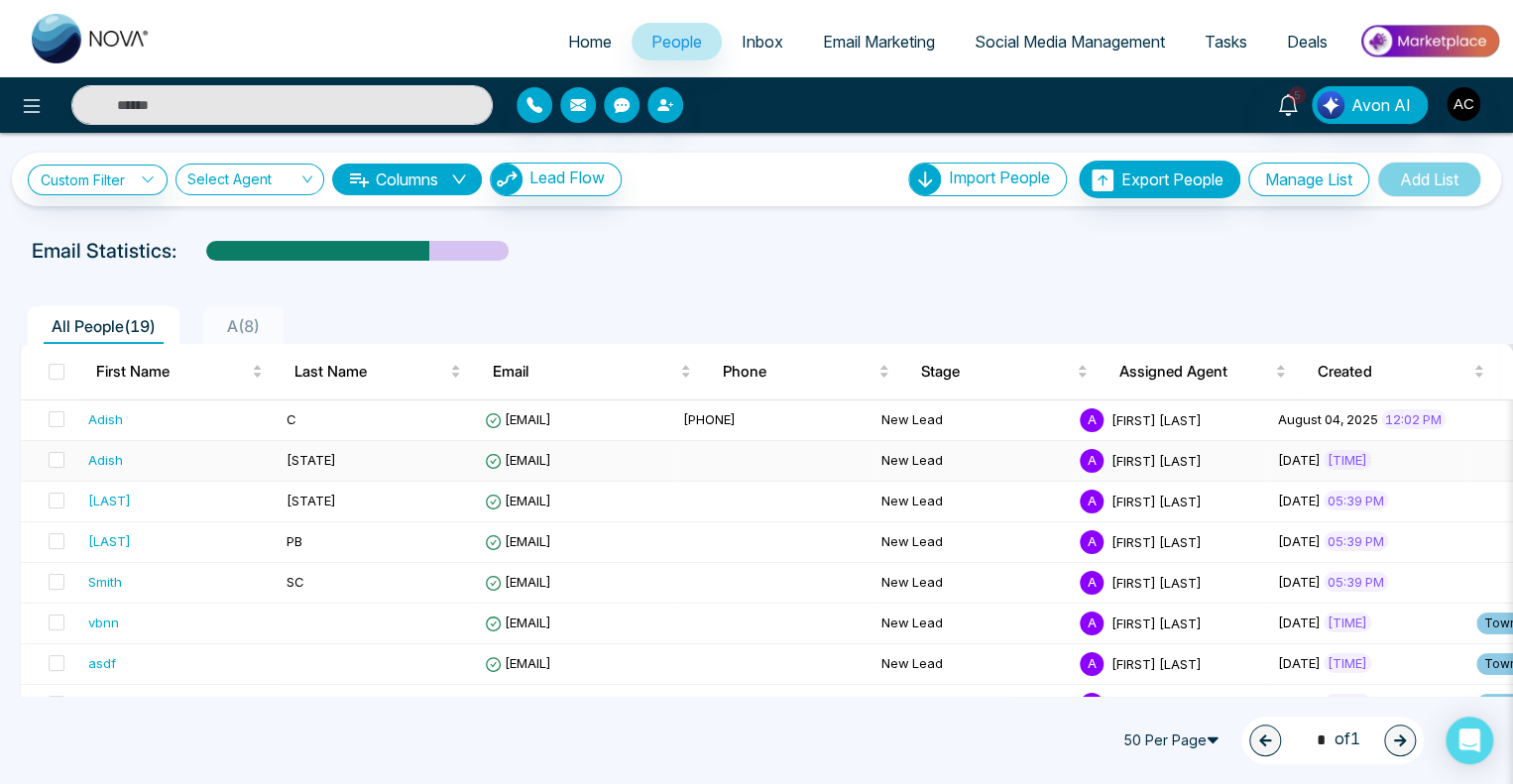 click on "[EMAIL]" at bounding box center [518, 460] 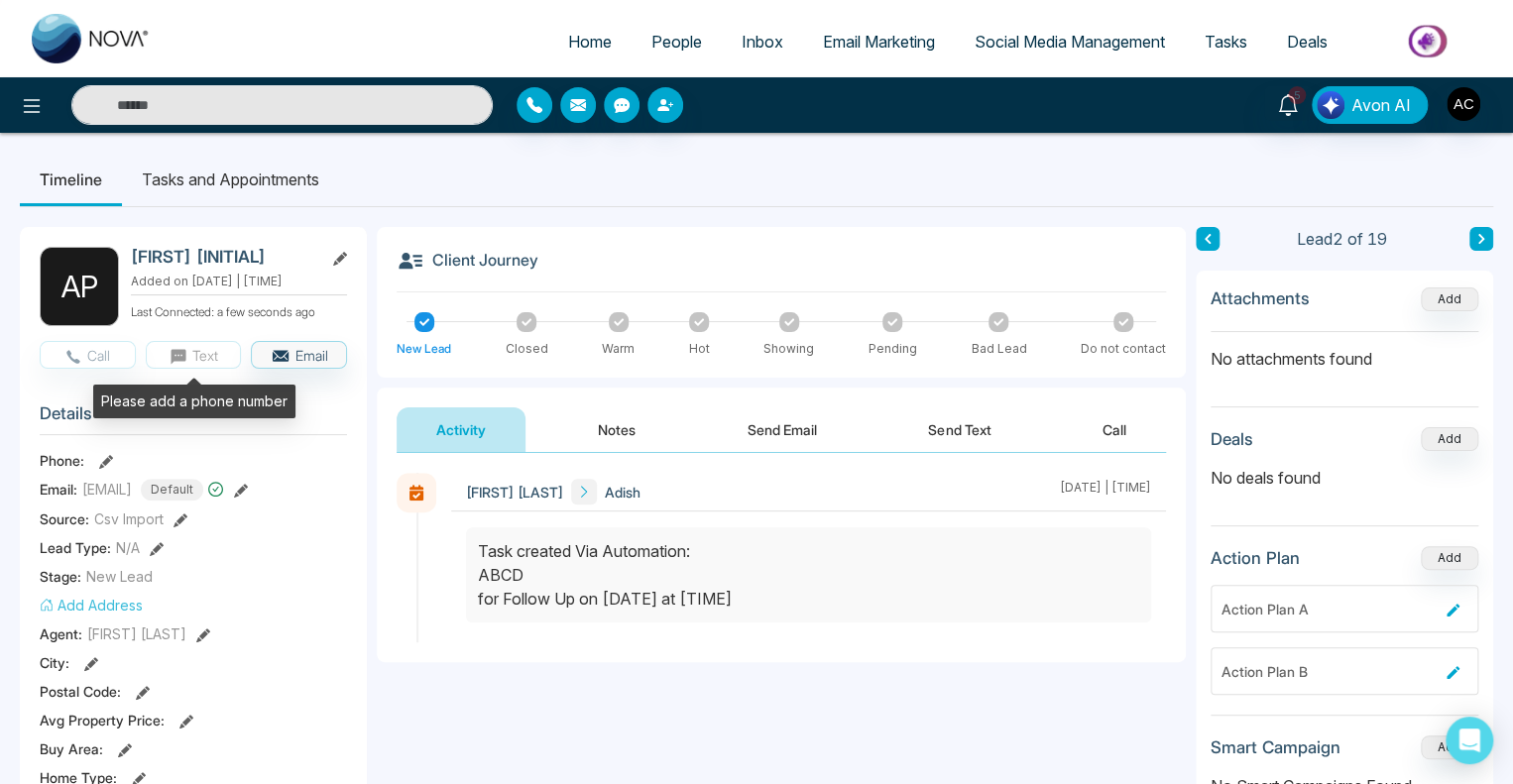 click on "Text" at bounding box center [193, 355] 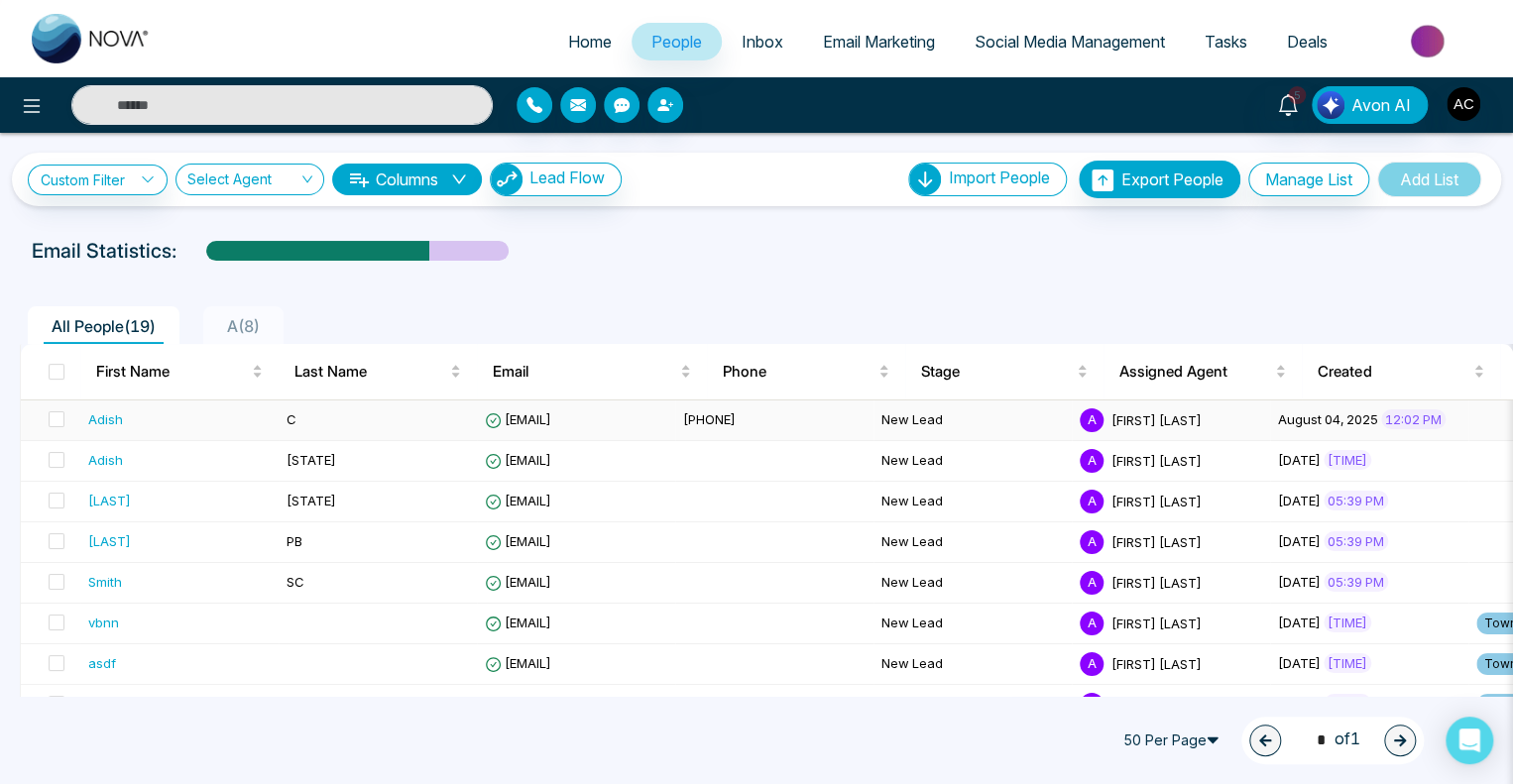 click on "[EMAIL]" at bounding box center [518, 419] 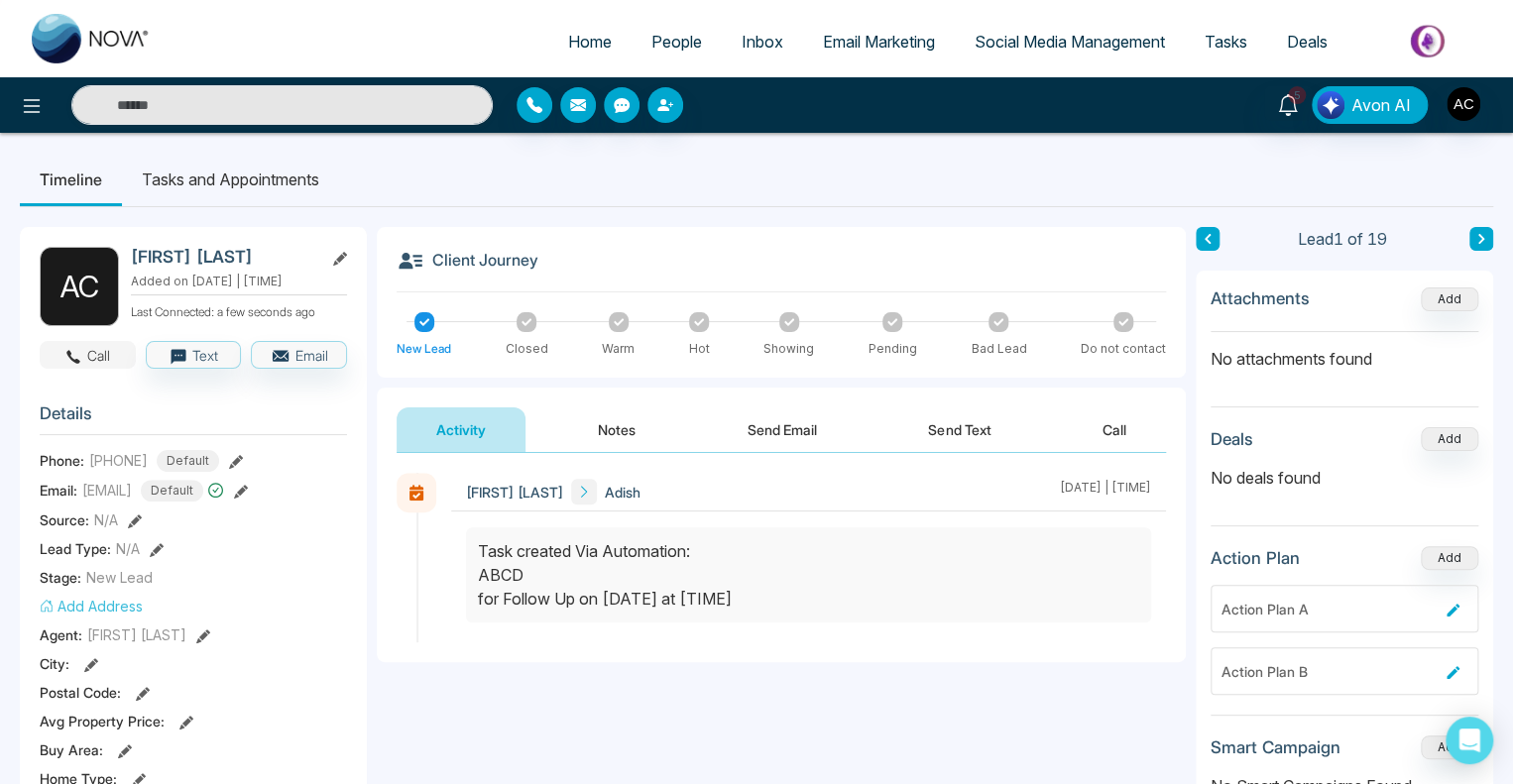 click on "Call" at bounding box center (87, 355) 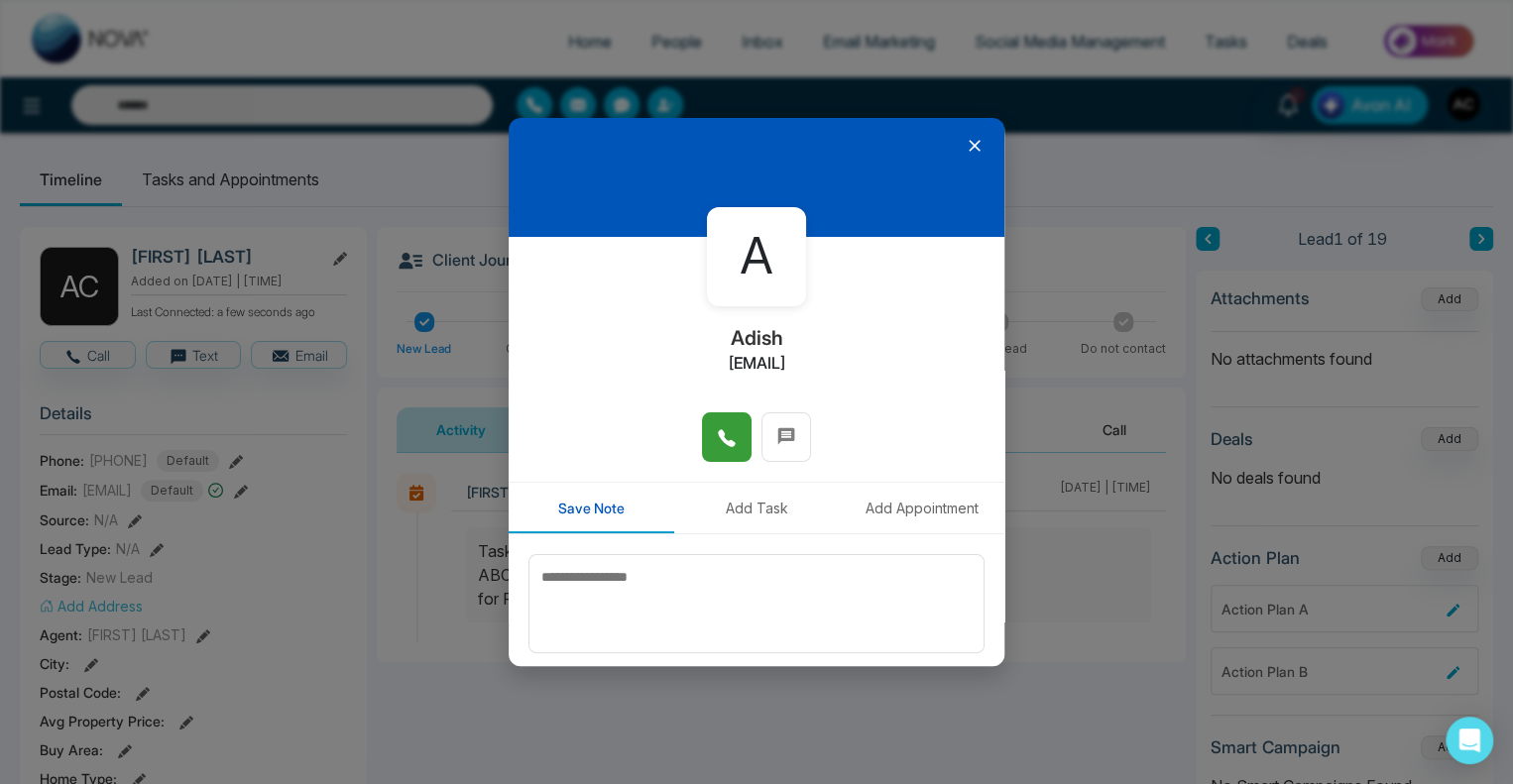 click at bounding box center [727, 437] 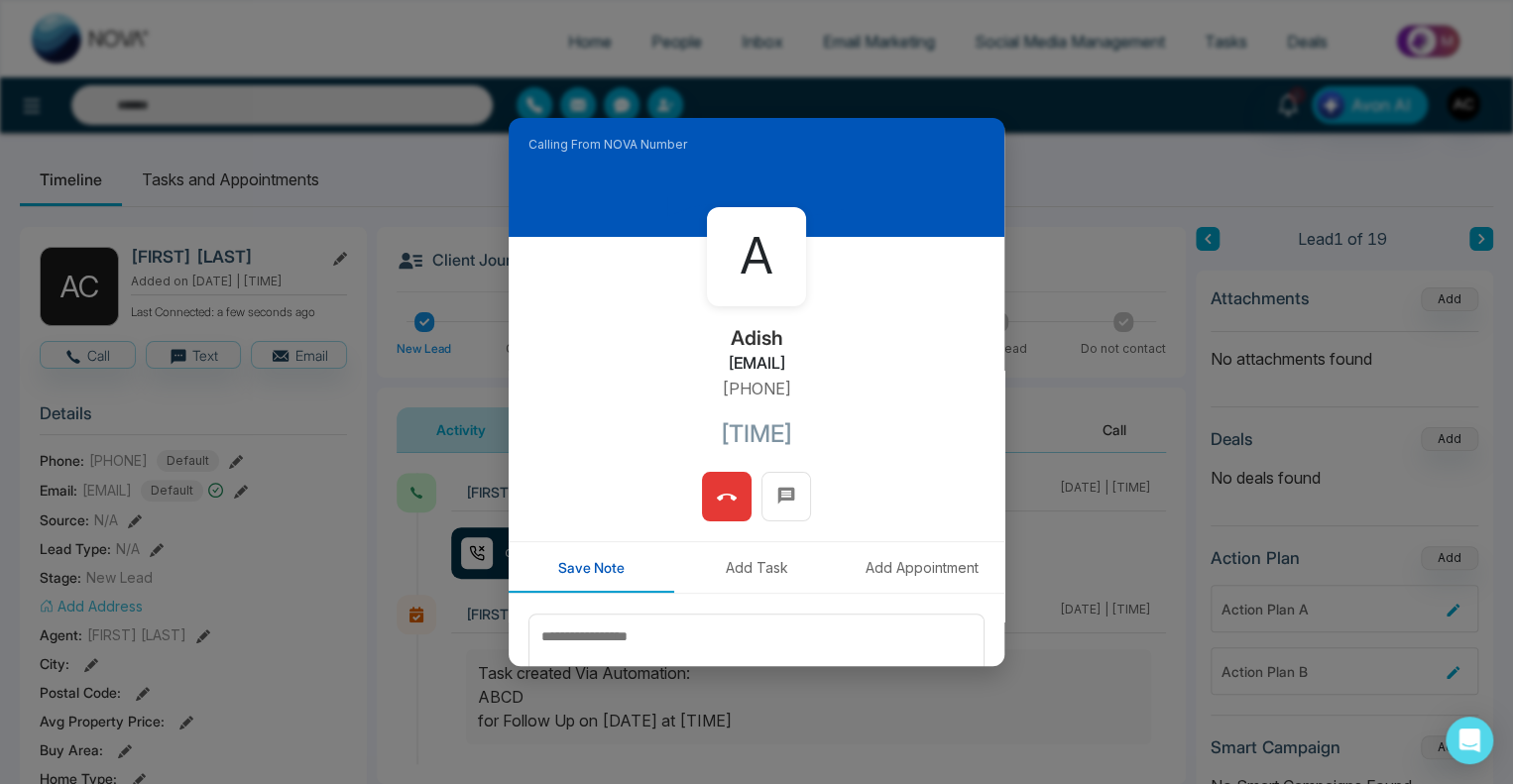 click 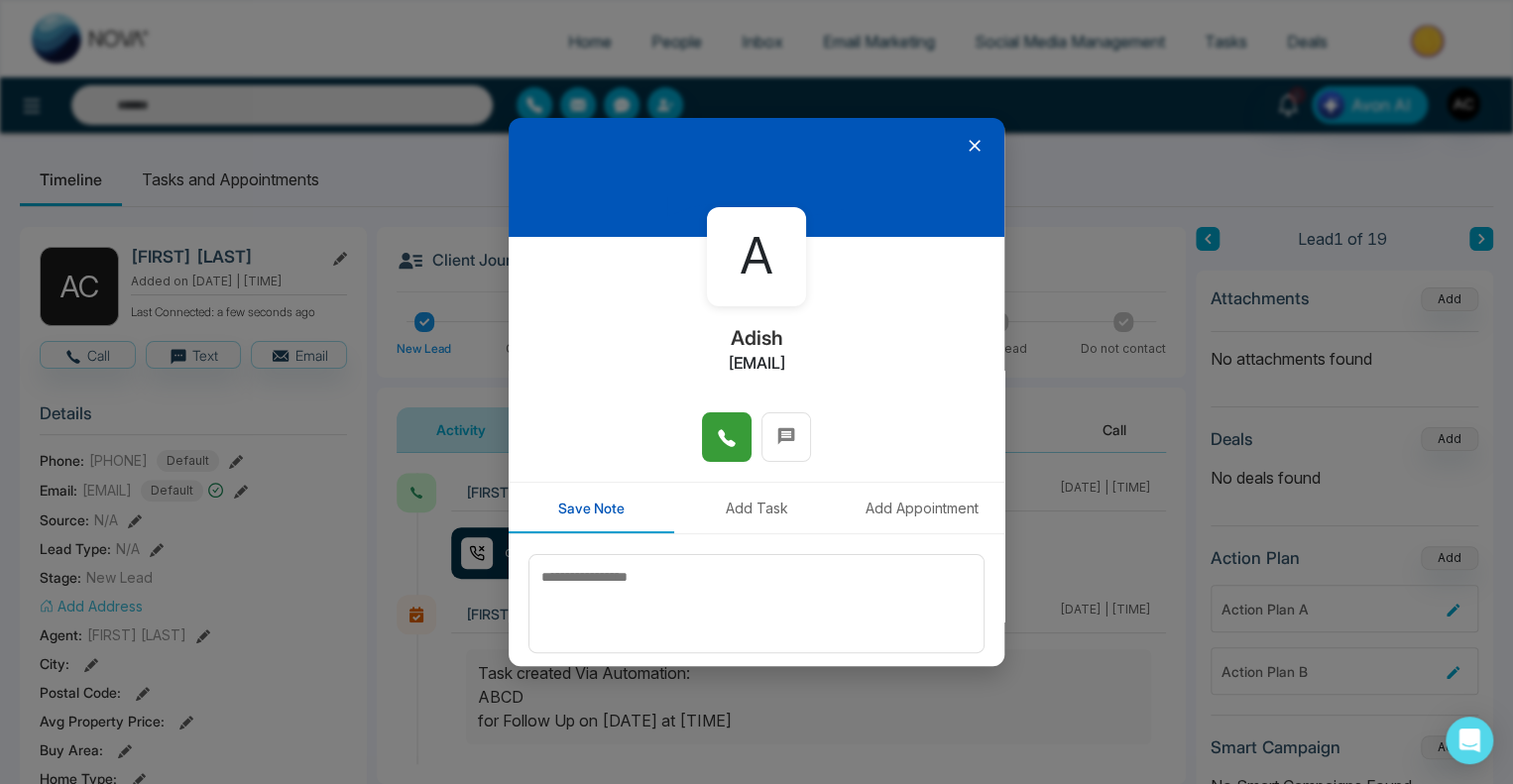 click 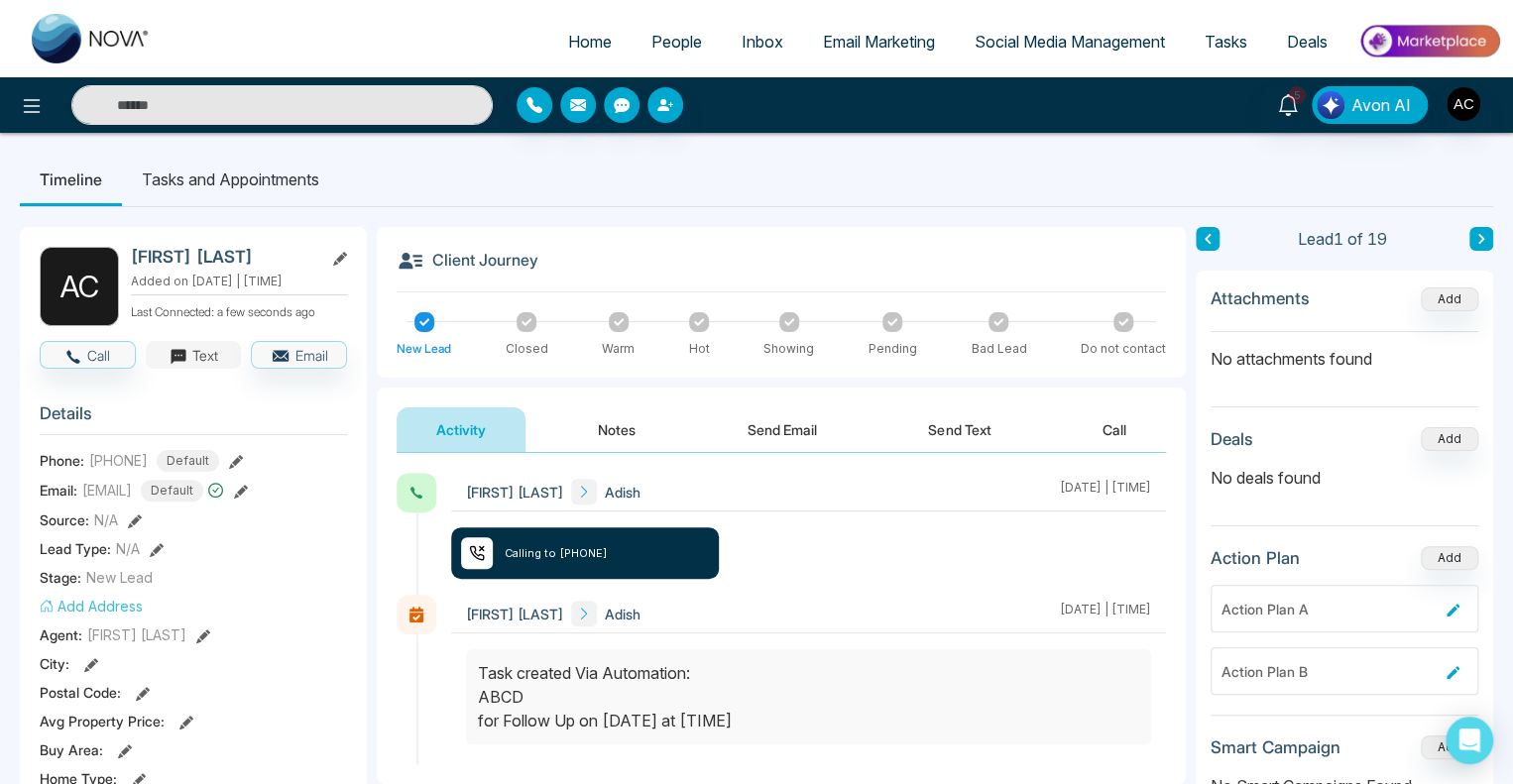 click on "Text" at bounding box center [193, 355] 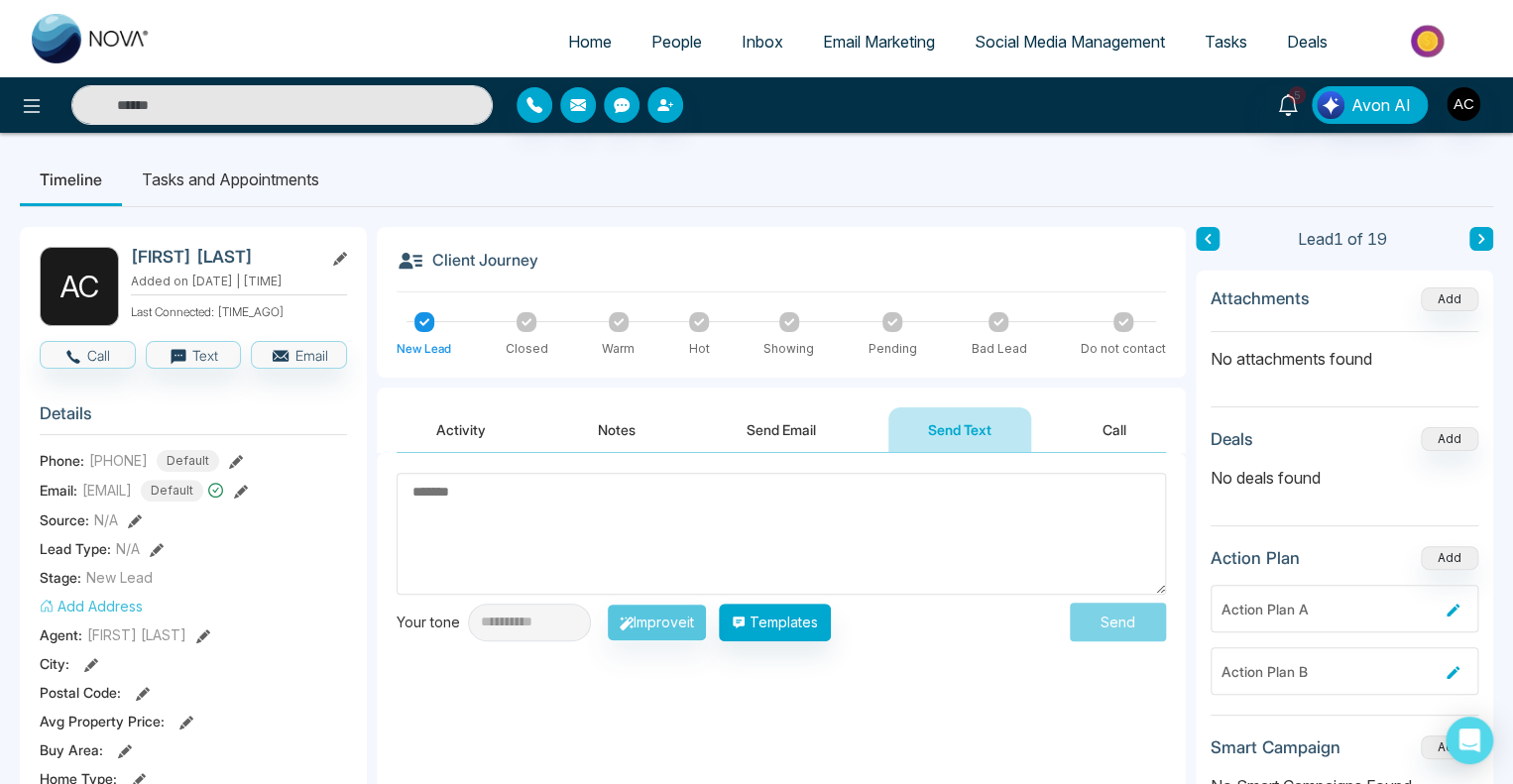 click at bounding box center (781, 533) 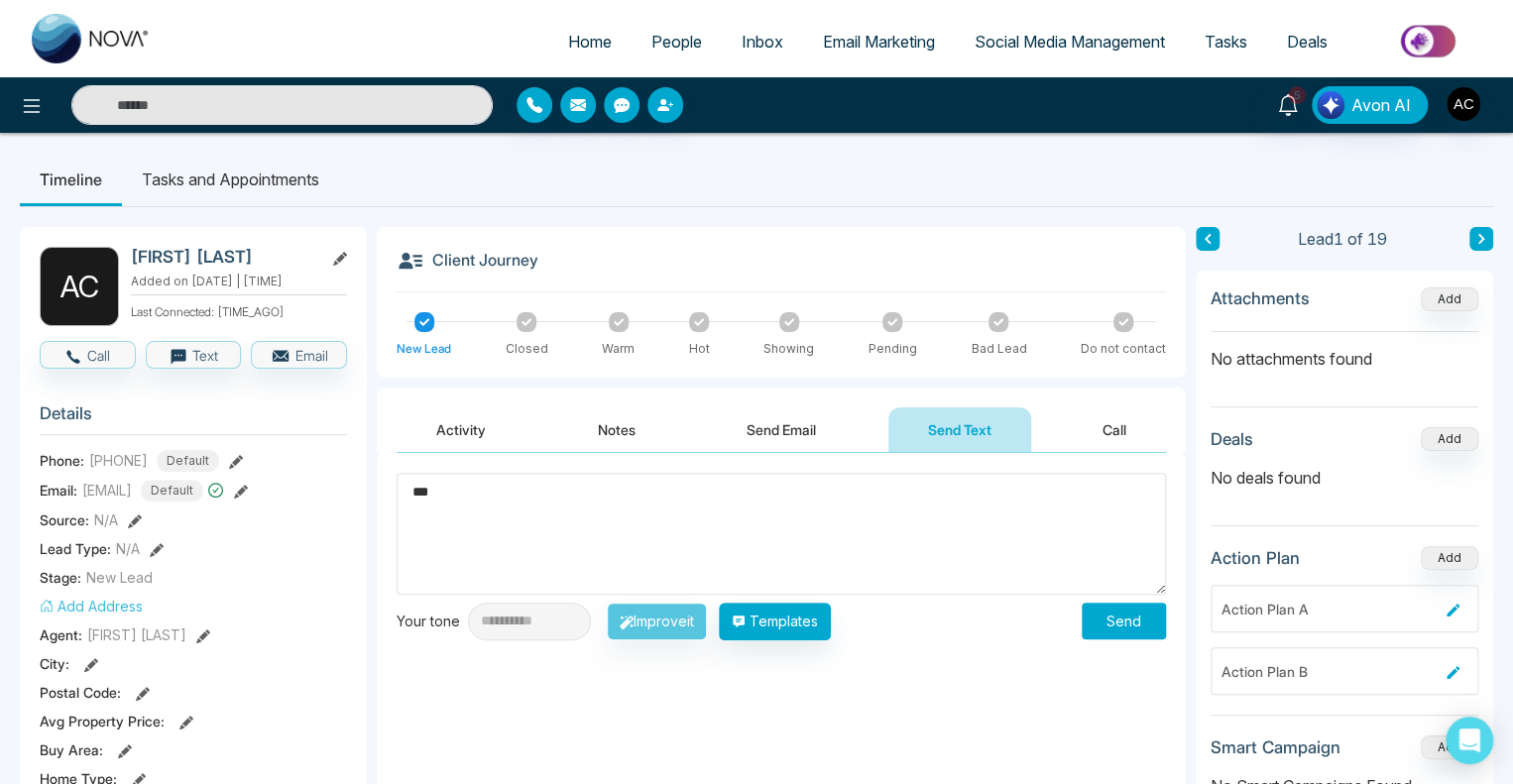 type on "***" 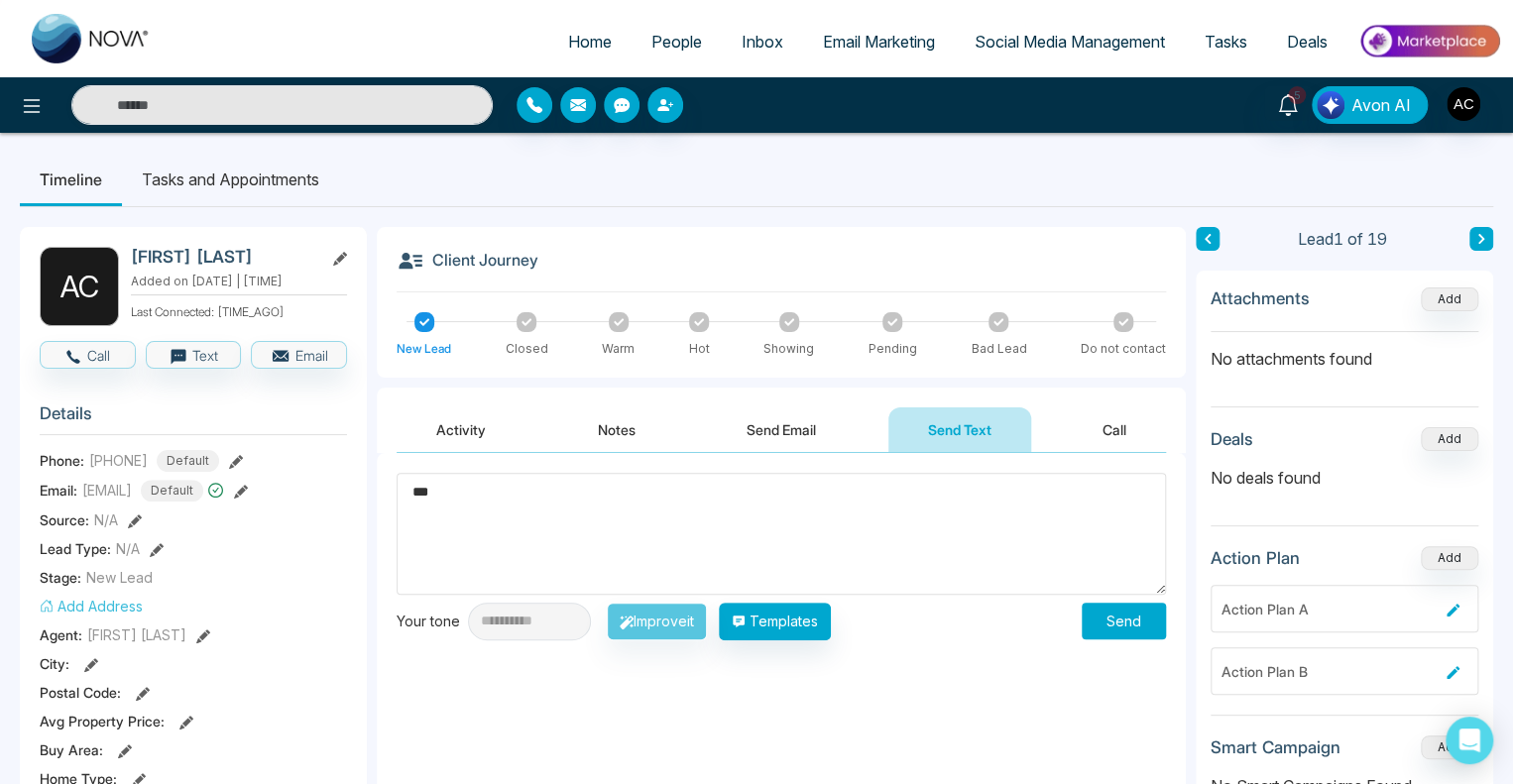 click on "Send" at bounding box center [1123, 620] 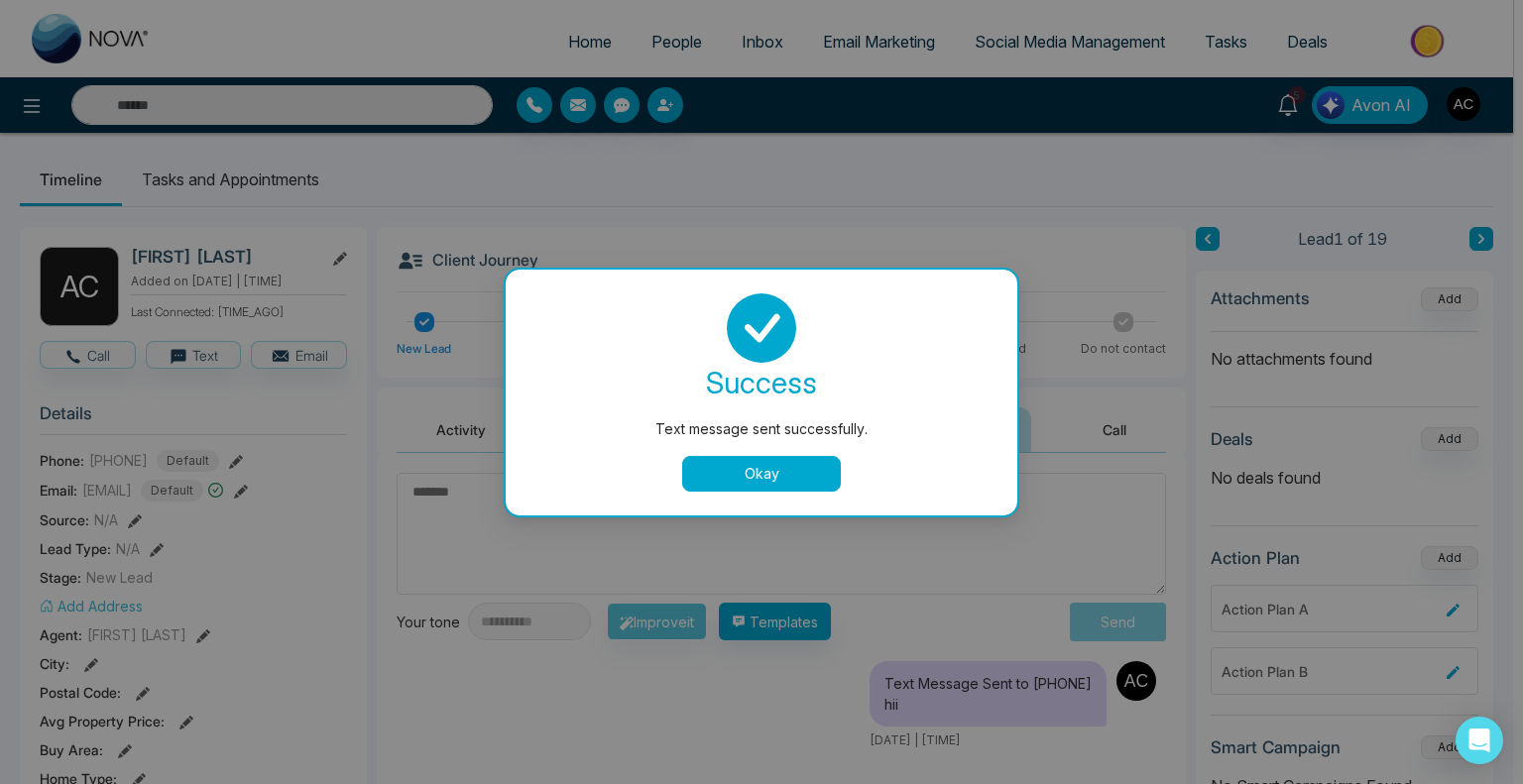 click on "Okay" at bounding box center [762, 474] 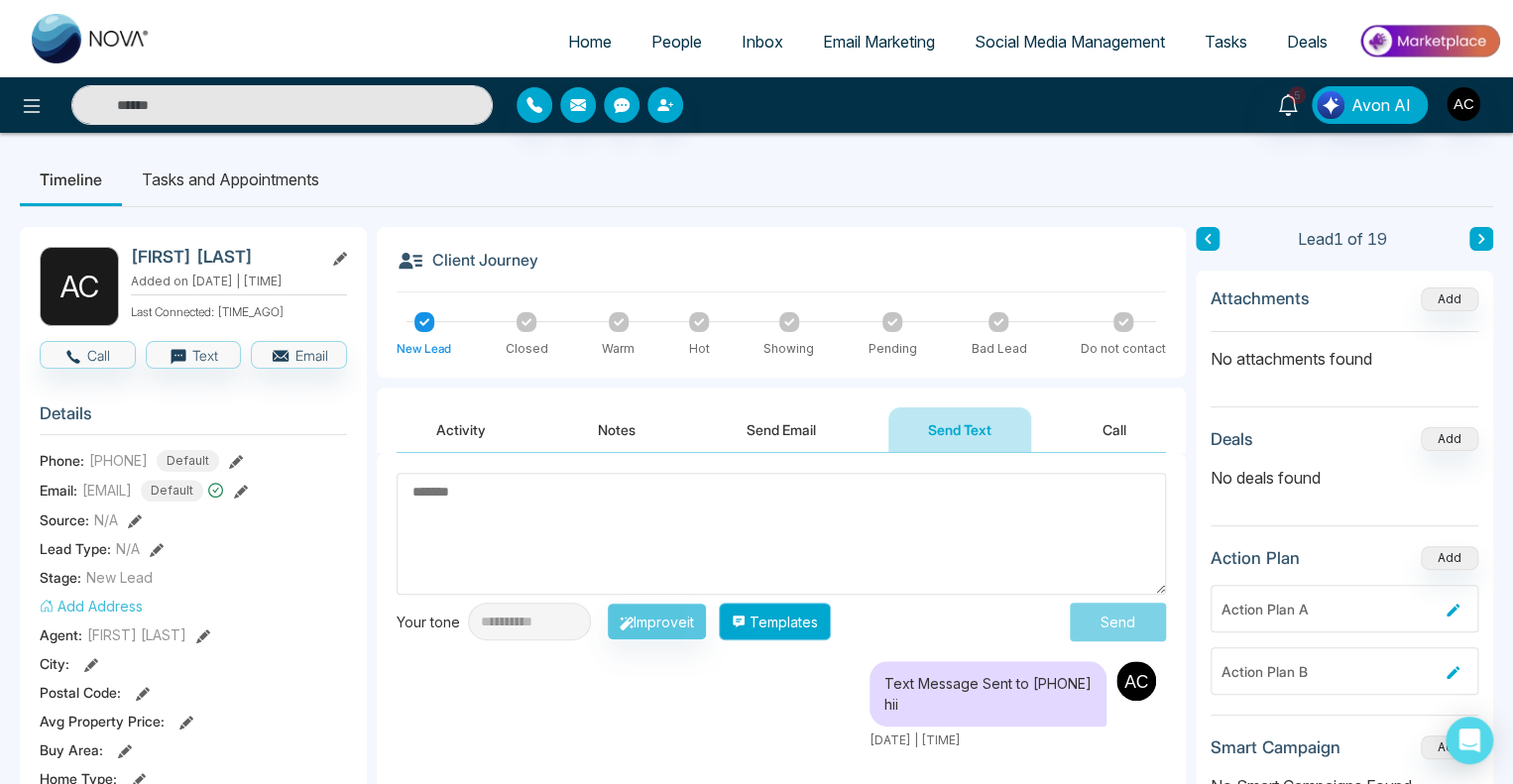 click on "Templates" at bounding box center [774, 621] 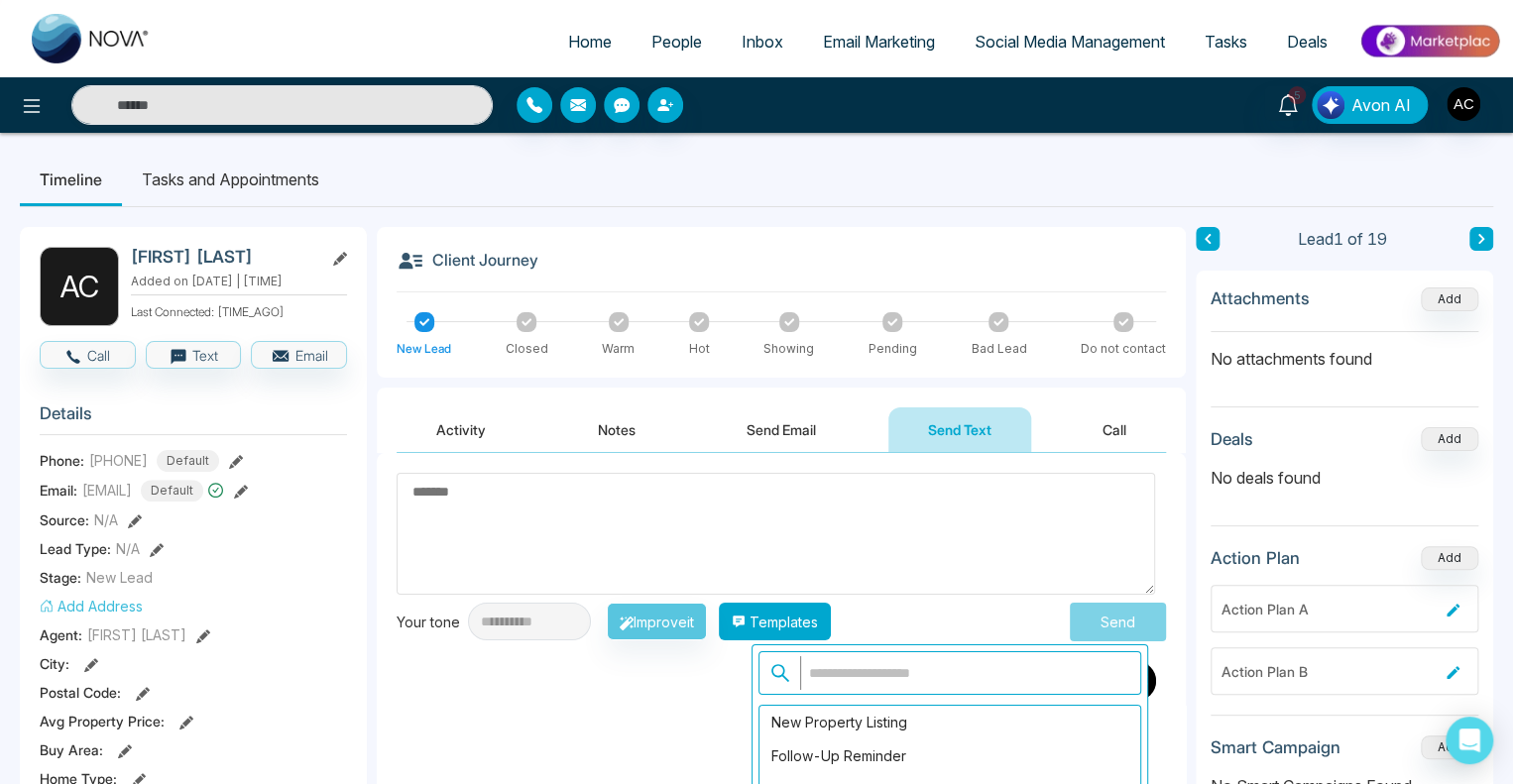 scroll, scrollTop: 3, scrollLeft: 0, axis: vertical 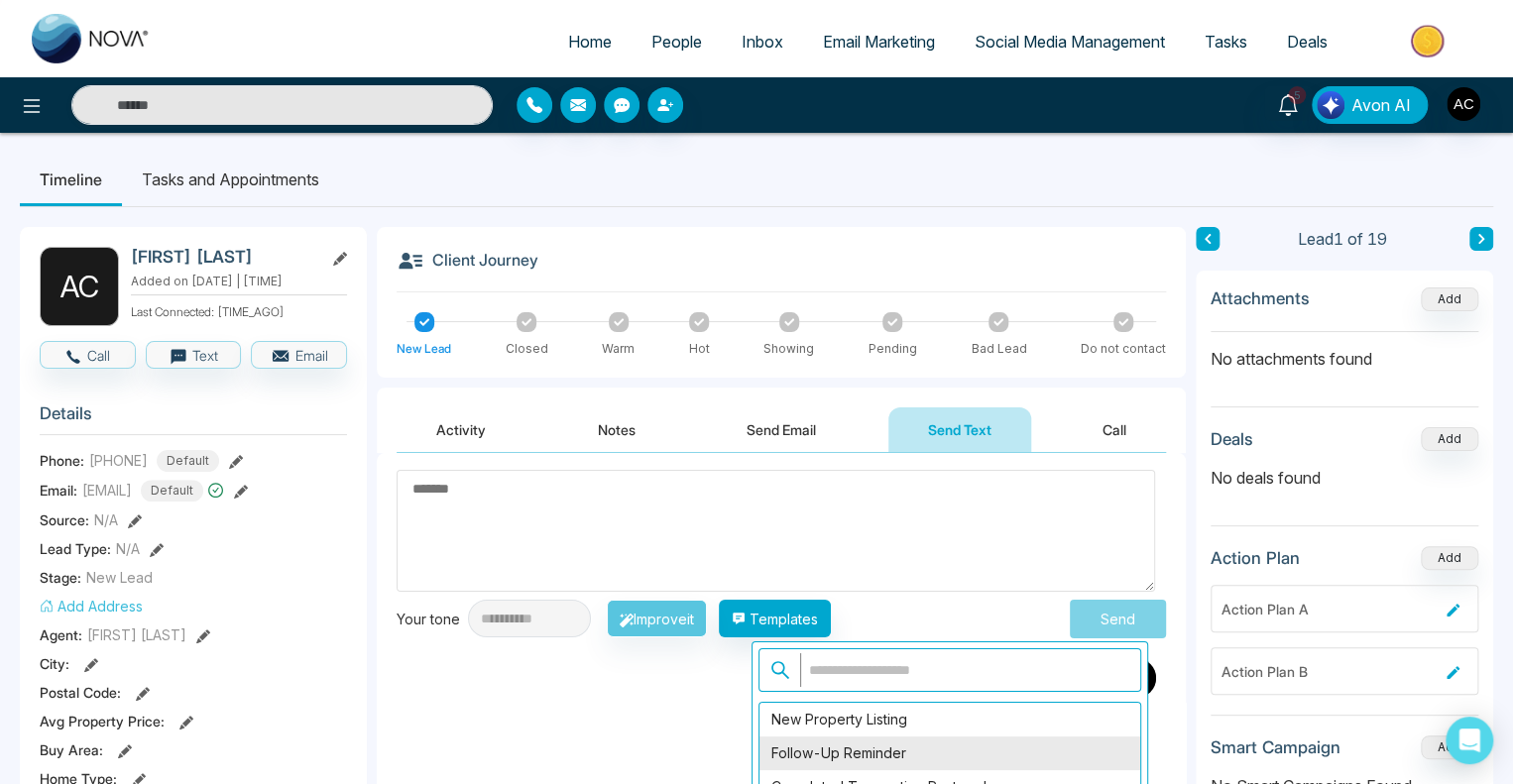 click on "Follow-Up Reminder" at bounding box center (950, 753) 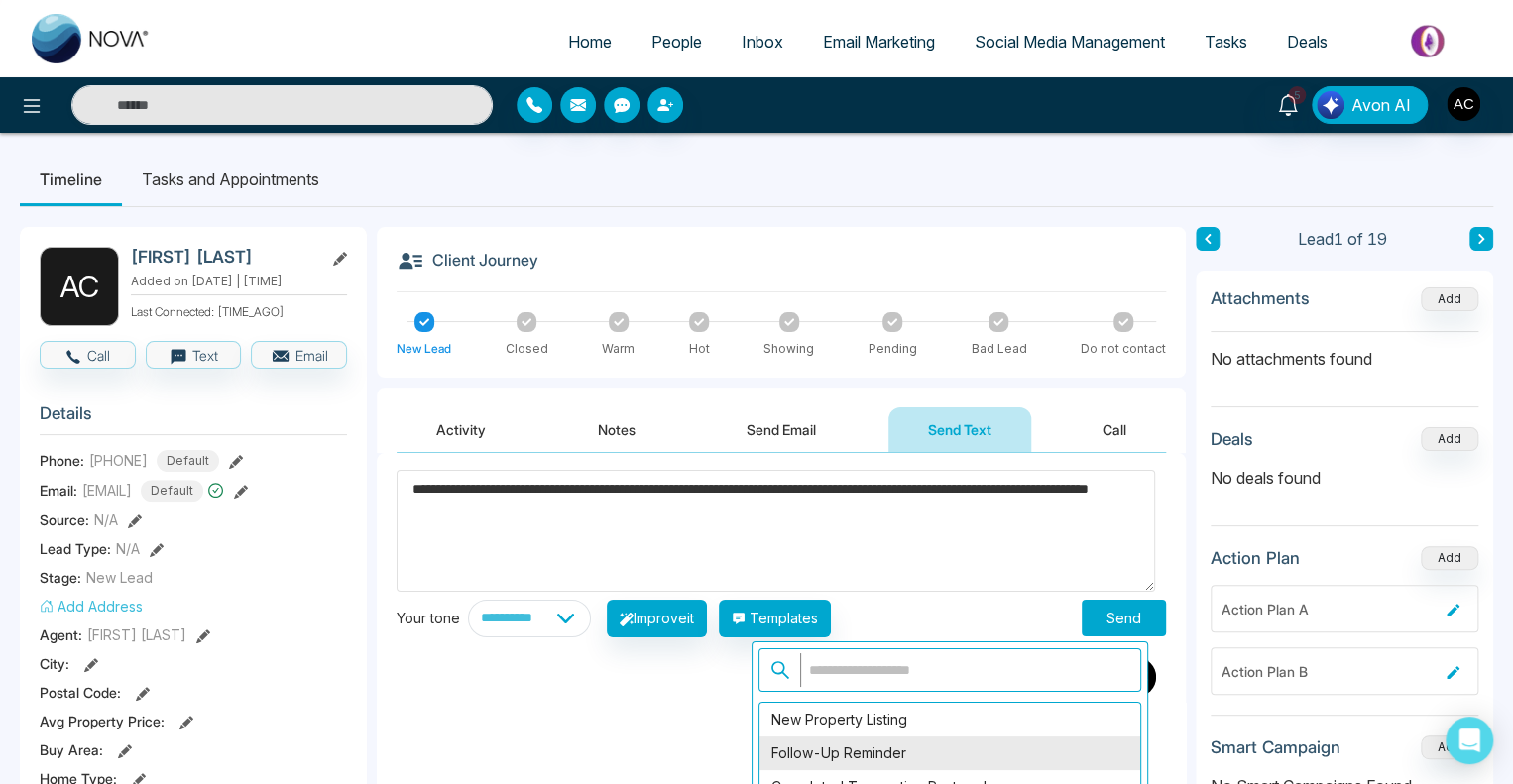 scroll, scrollTop: 0, scrollLeft: 0, axis: both 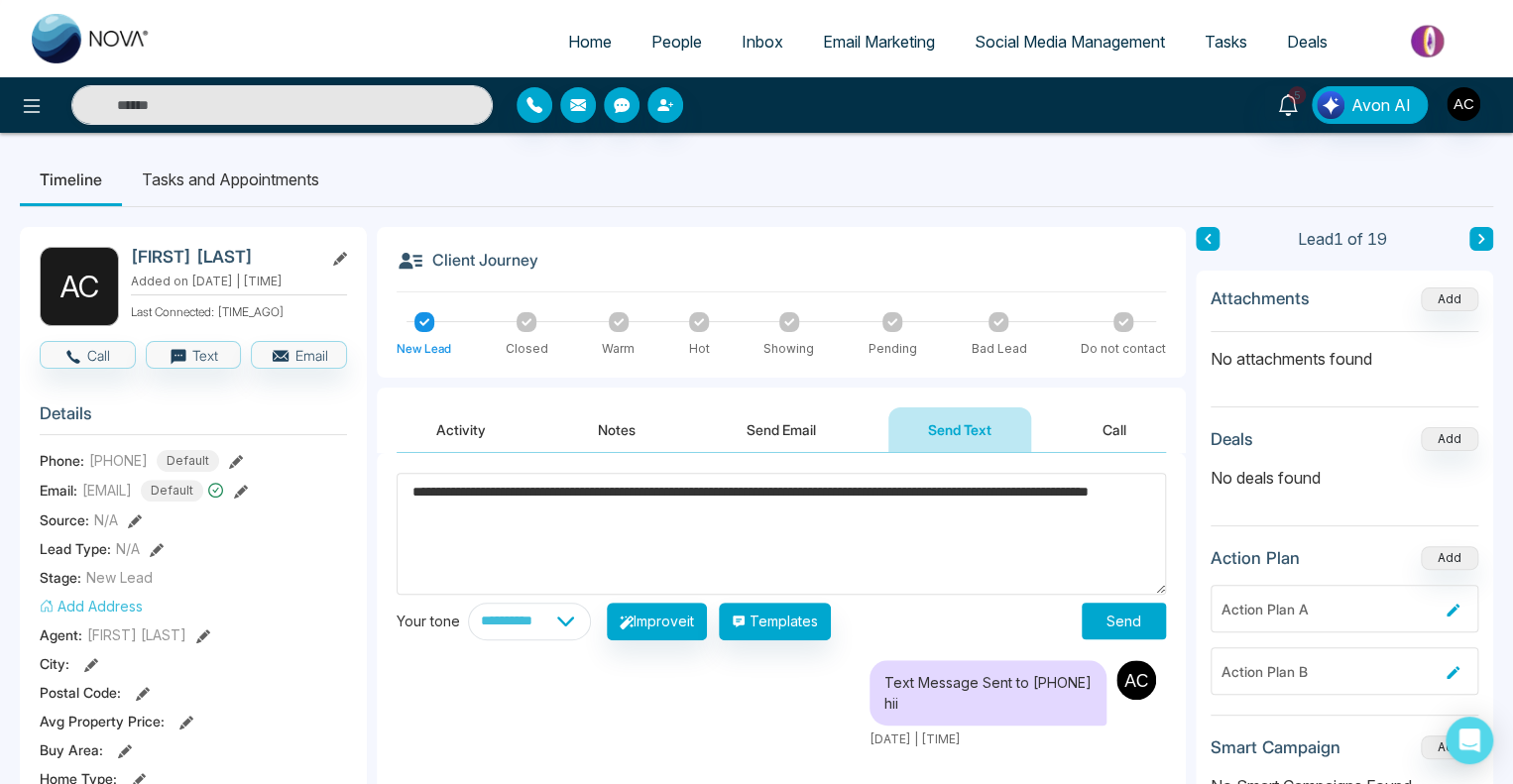 click on "**********" at bounding box center (781, 533) 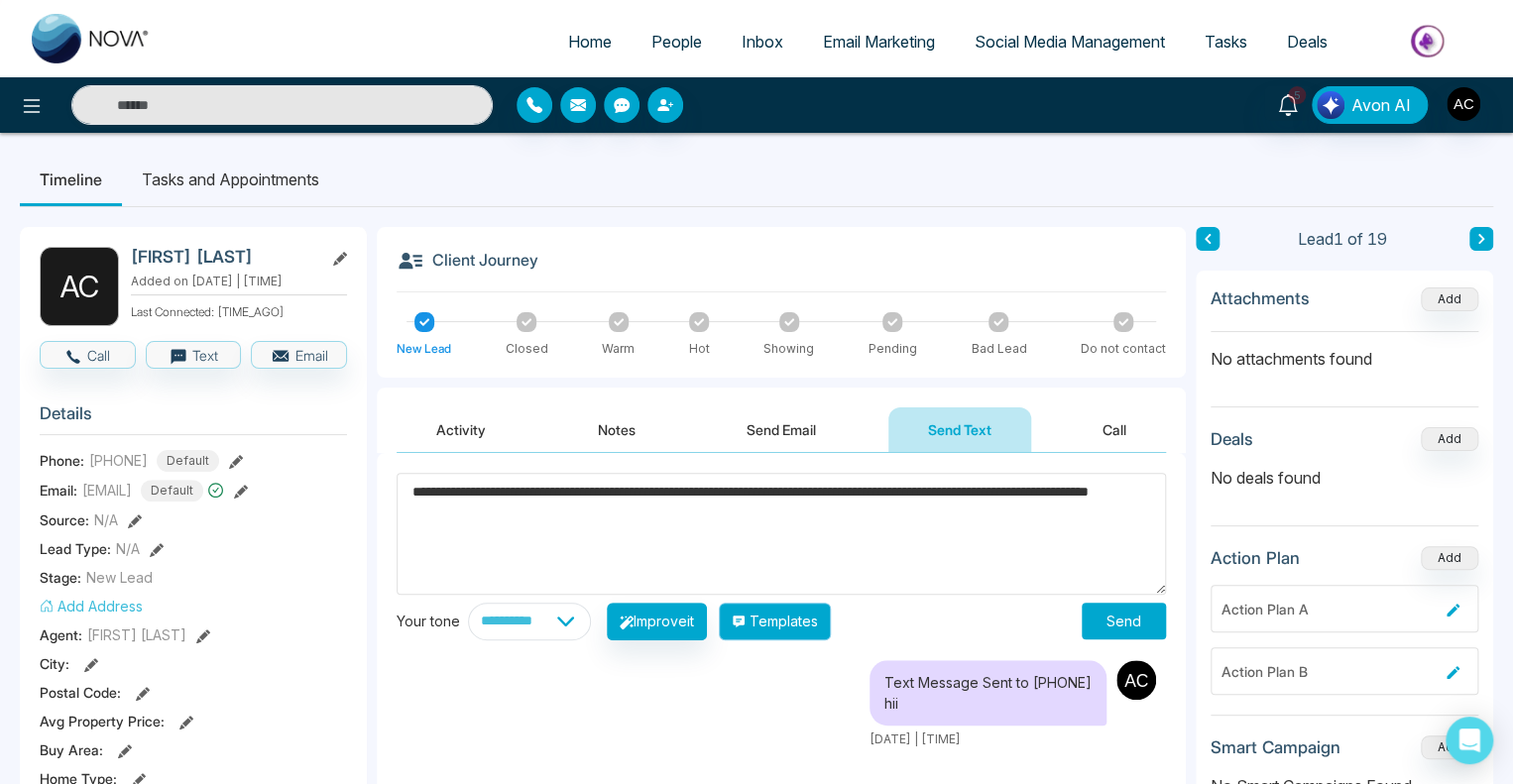 click on "Templates" at bounding box center (774, 621) 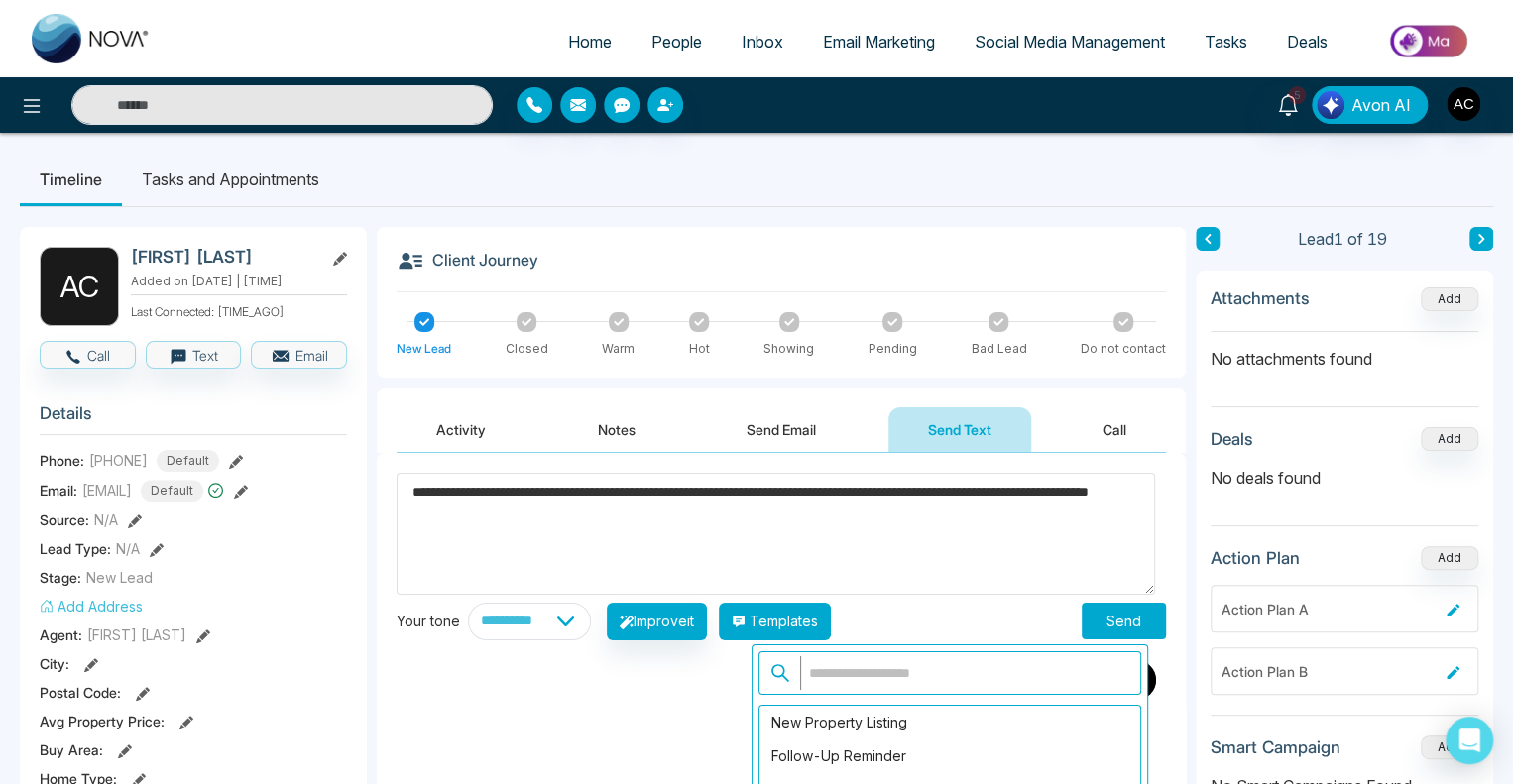 scroll, scrollTop: 3, scrollLeft: 0, axis: vertical 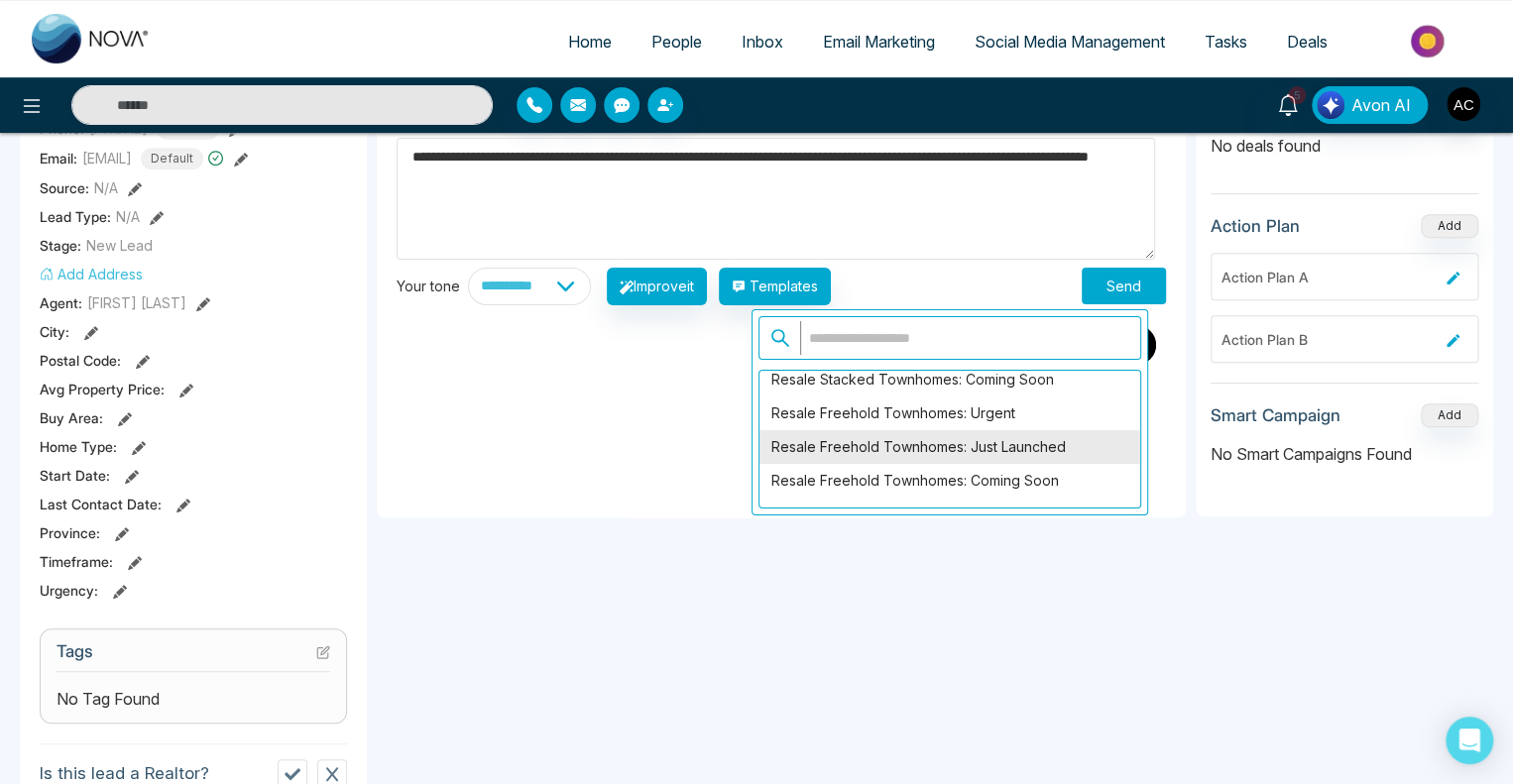 click on "Resale Freehold Townhomes: Just Launched" at bounding box center [950, 447] 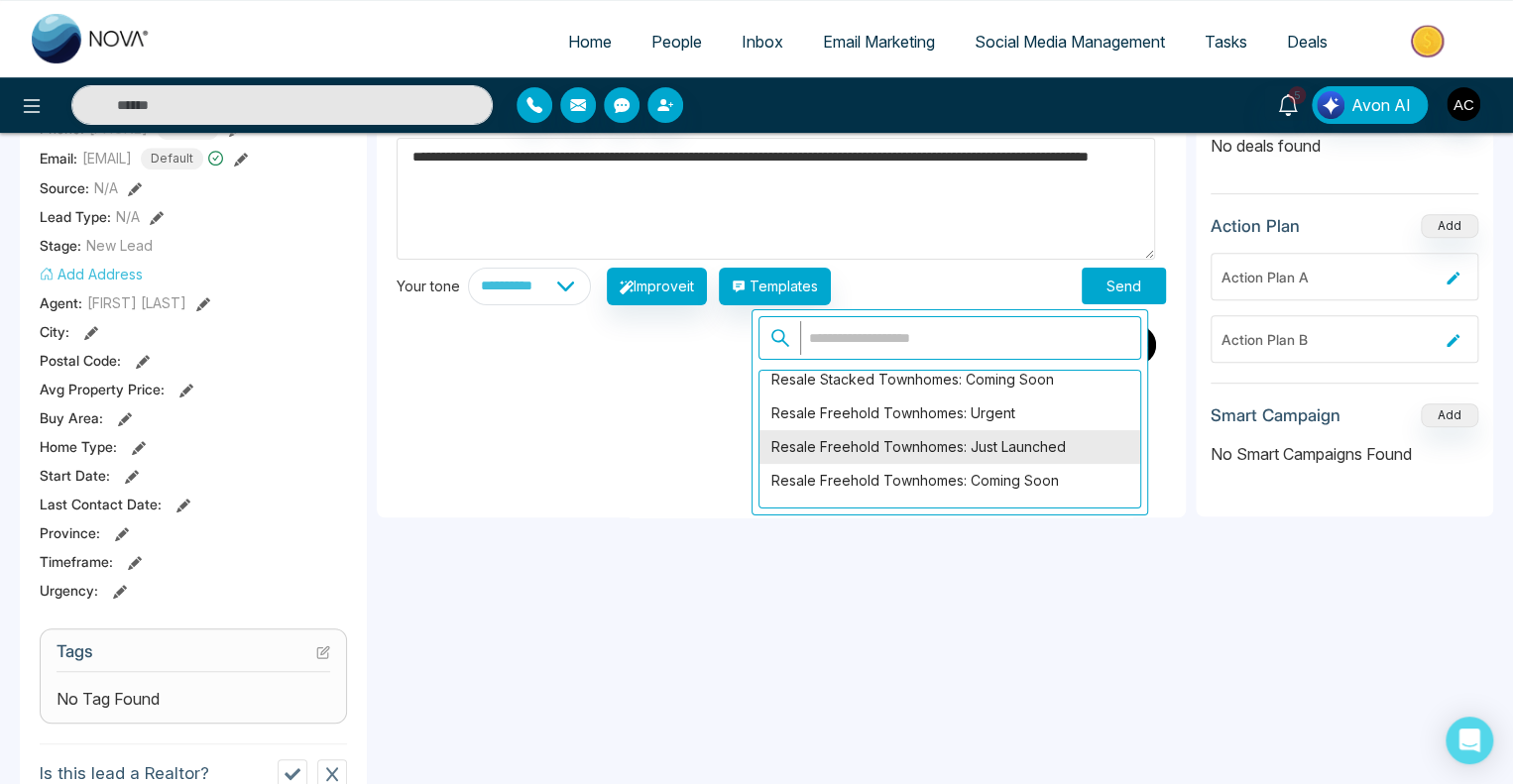 type on "**********" 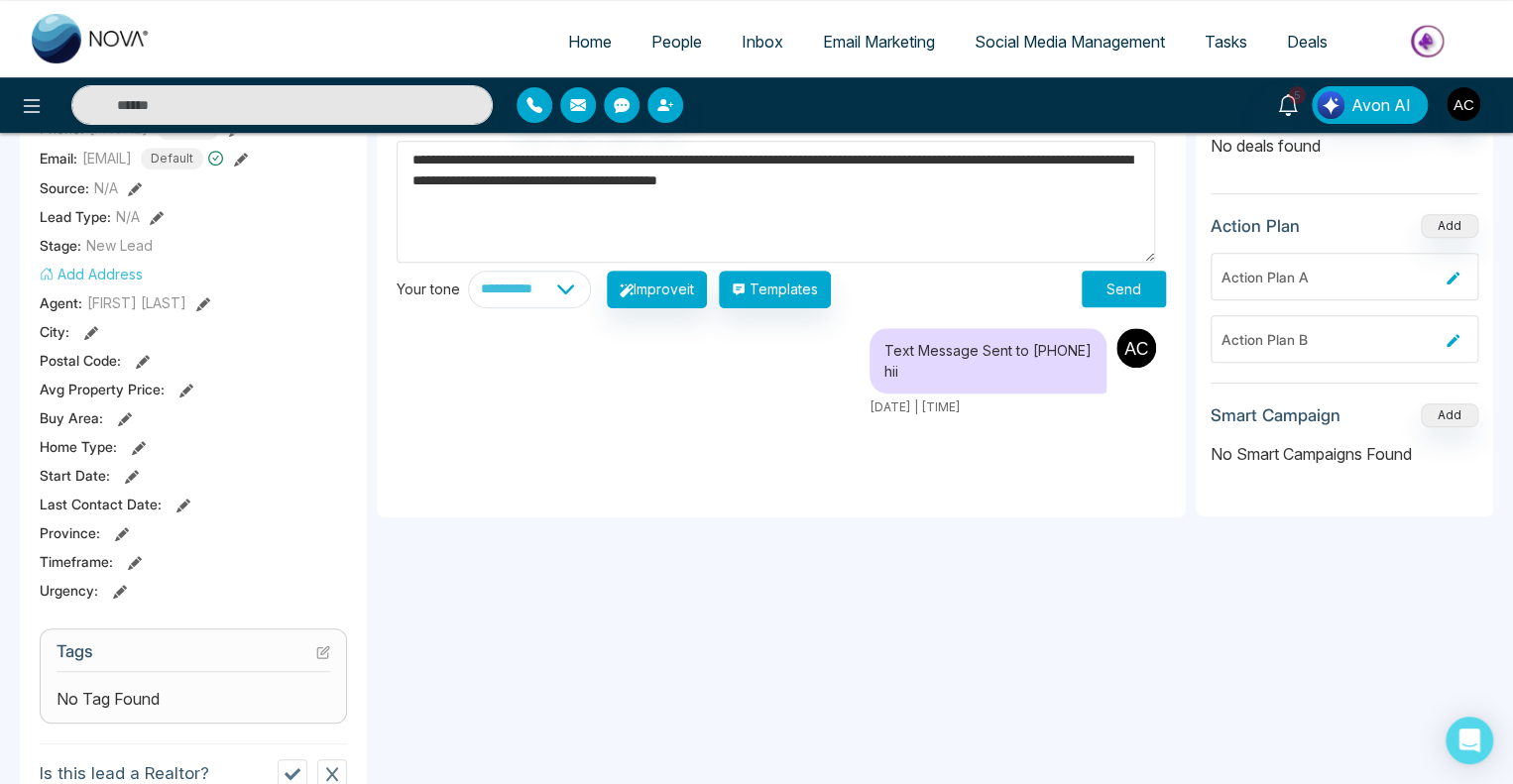 scroll, scrollTop: 0, scrollLeft: 0, axis: both 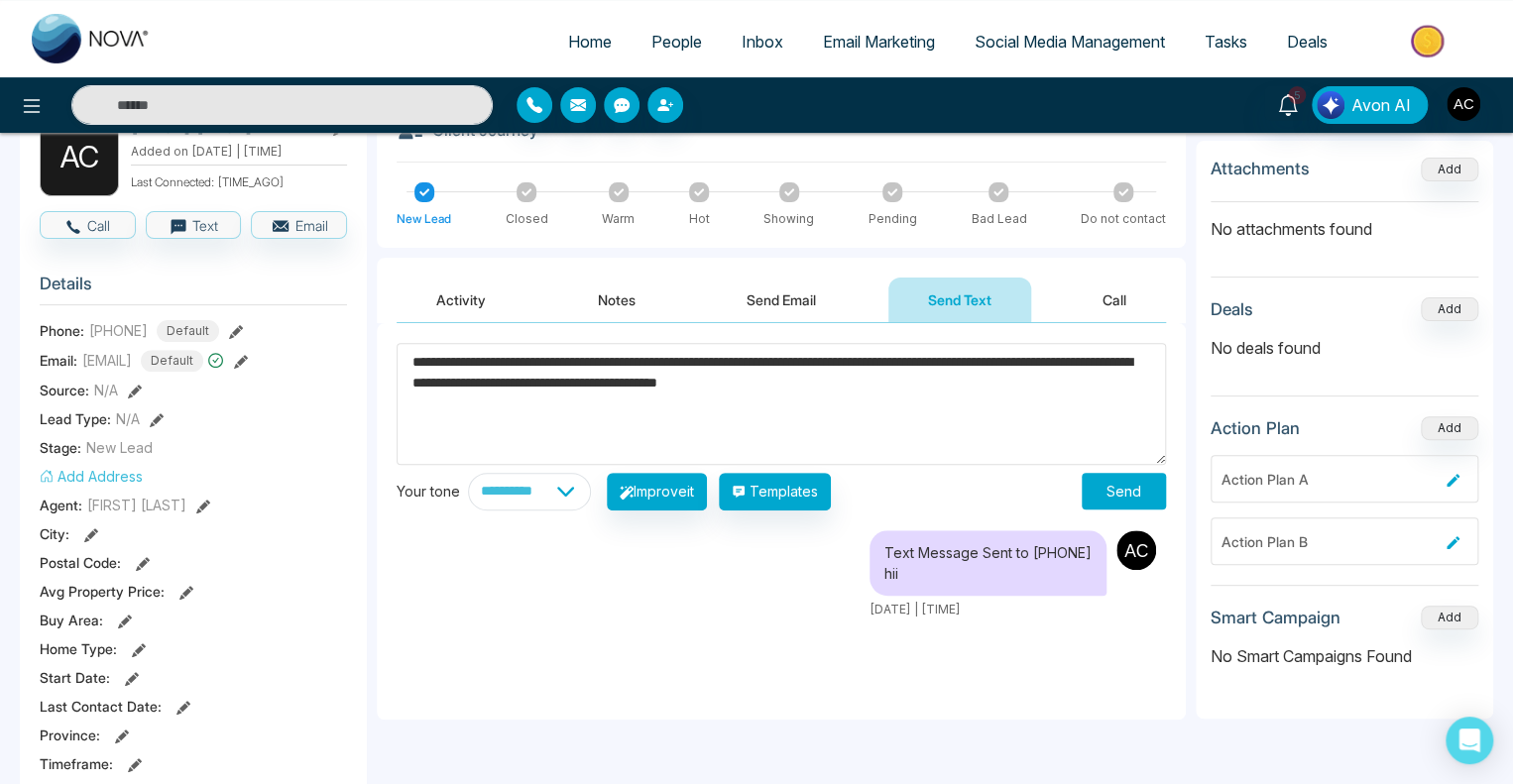 click on "Send" at bounding box center [1123, 491] 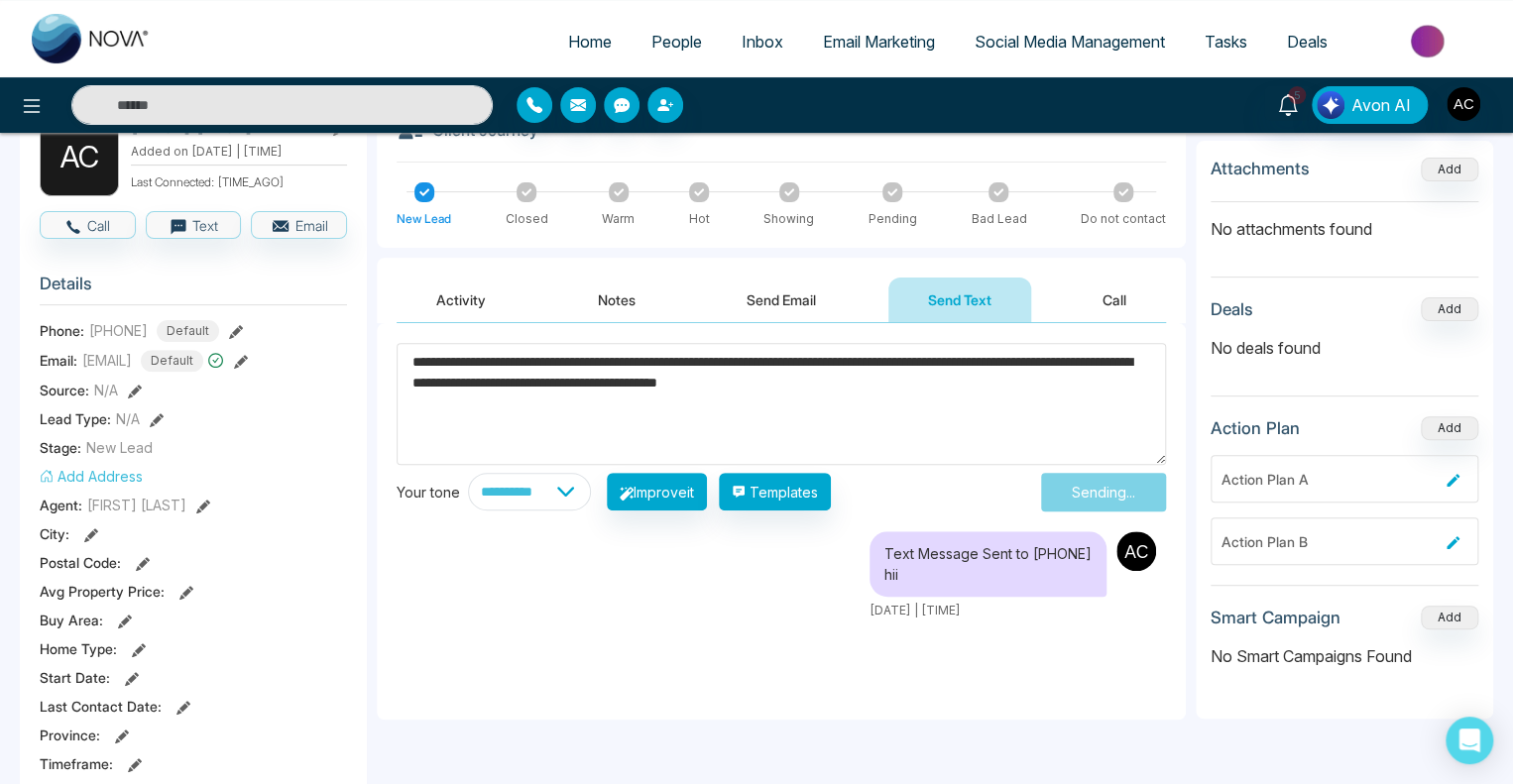 type 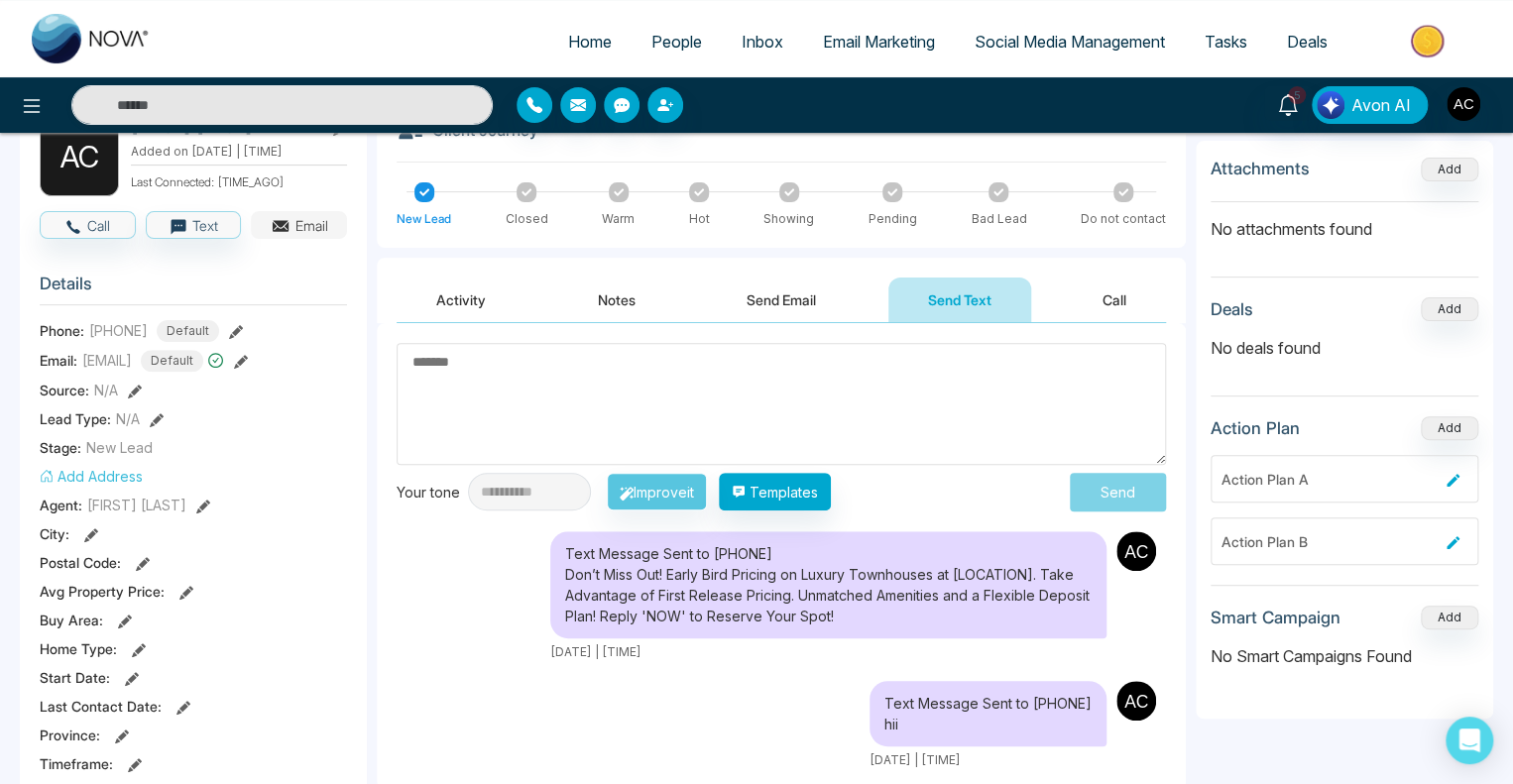 click on "Email" at bounding box center (298, 225) 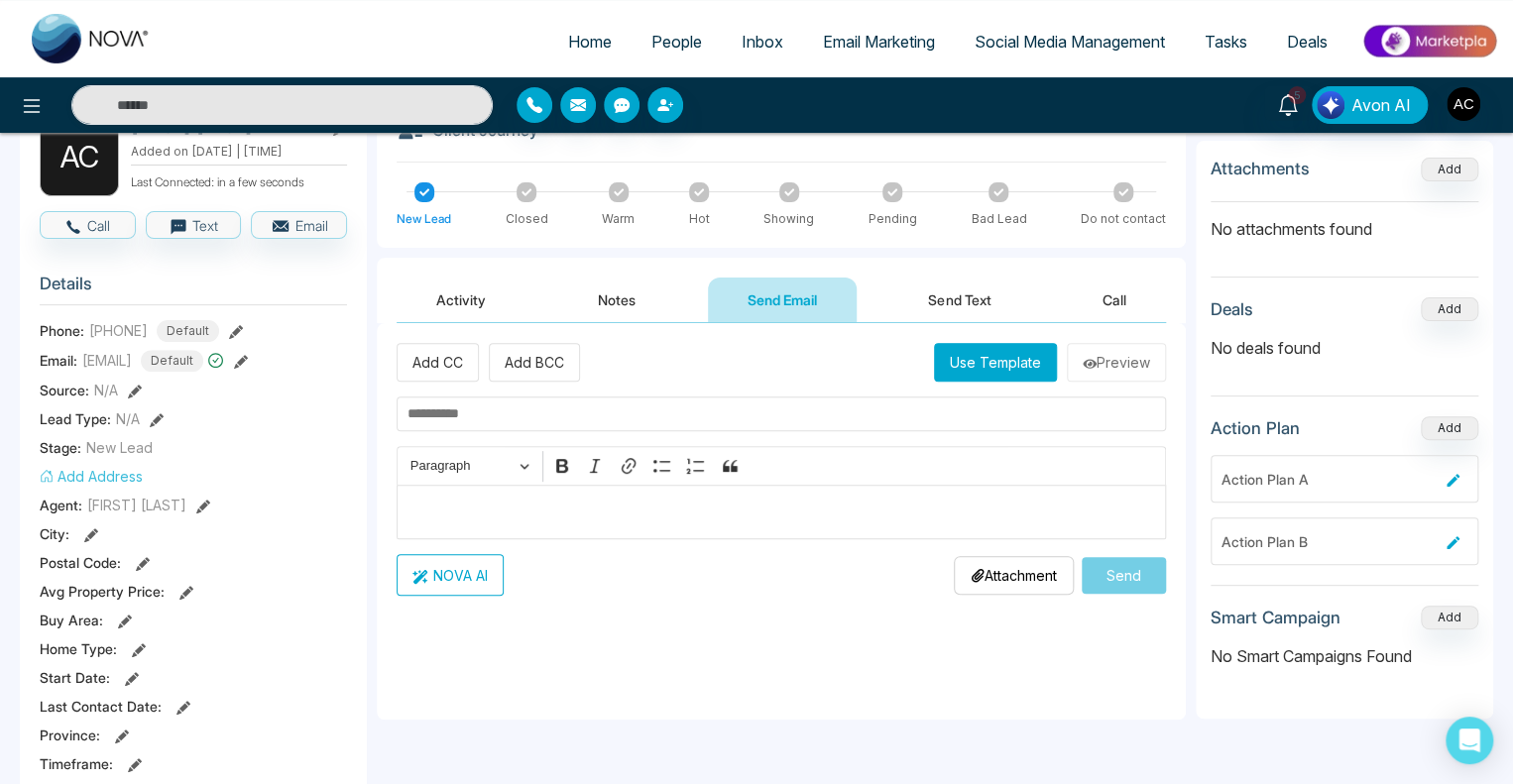 click at bounding box center (781, 512) 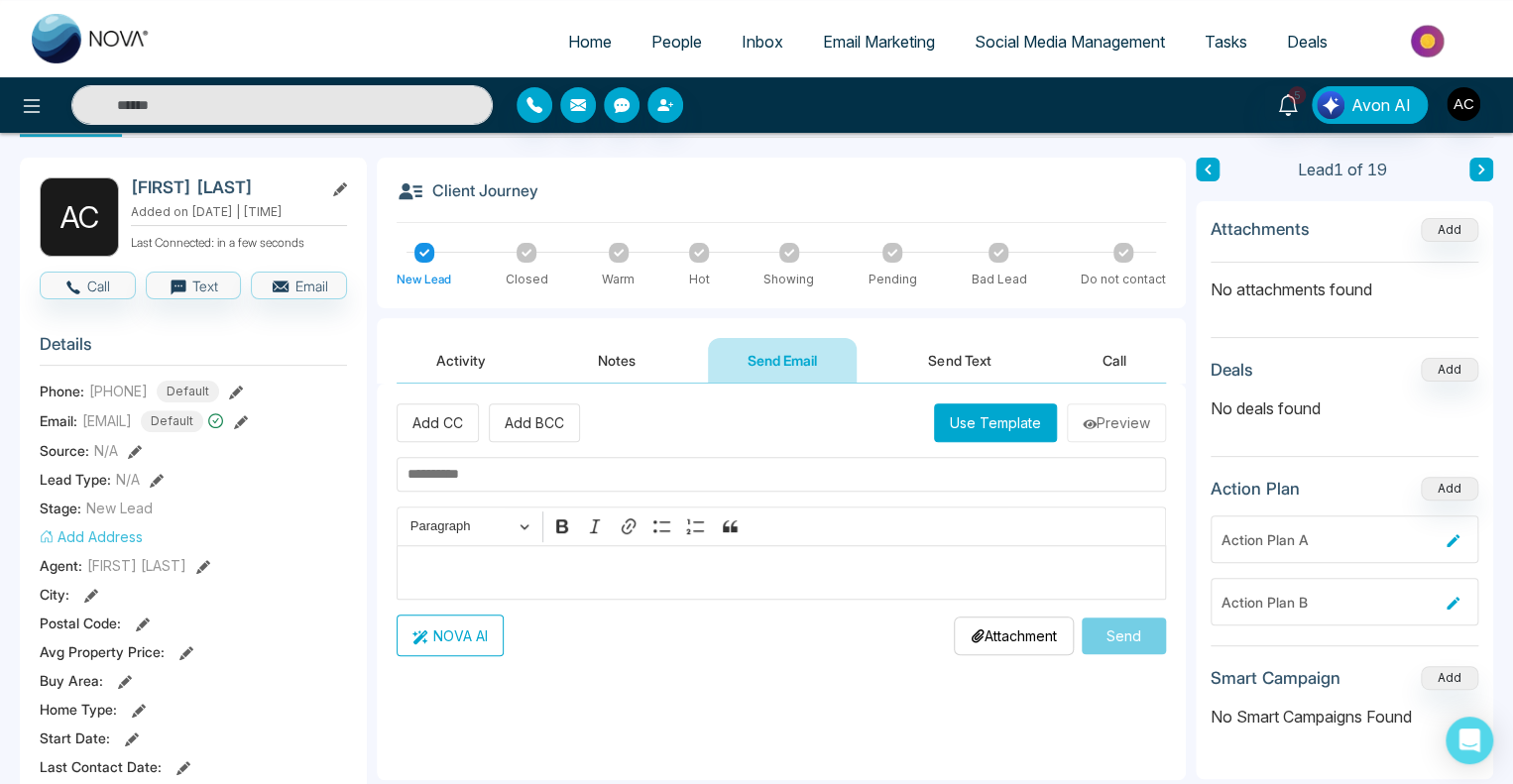 scroll, scrollTop: 44, scrollLeft: 0, axis: vertical 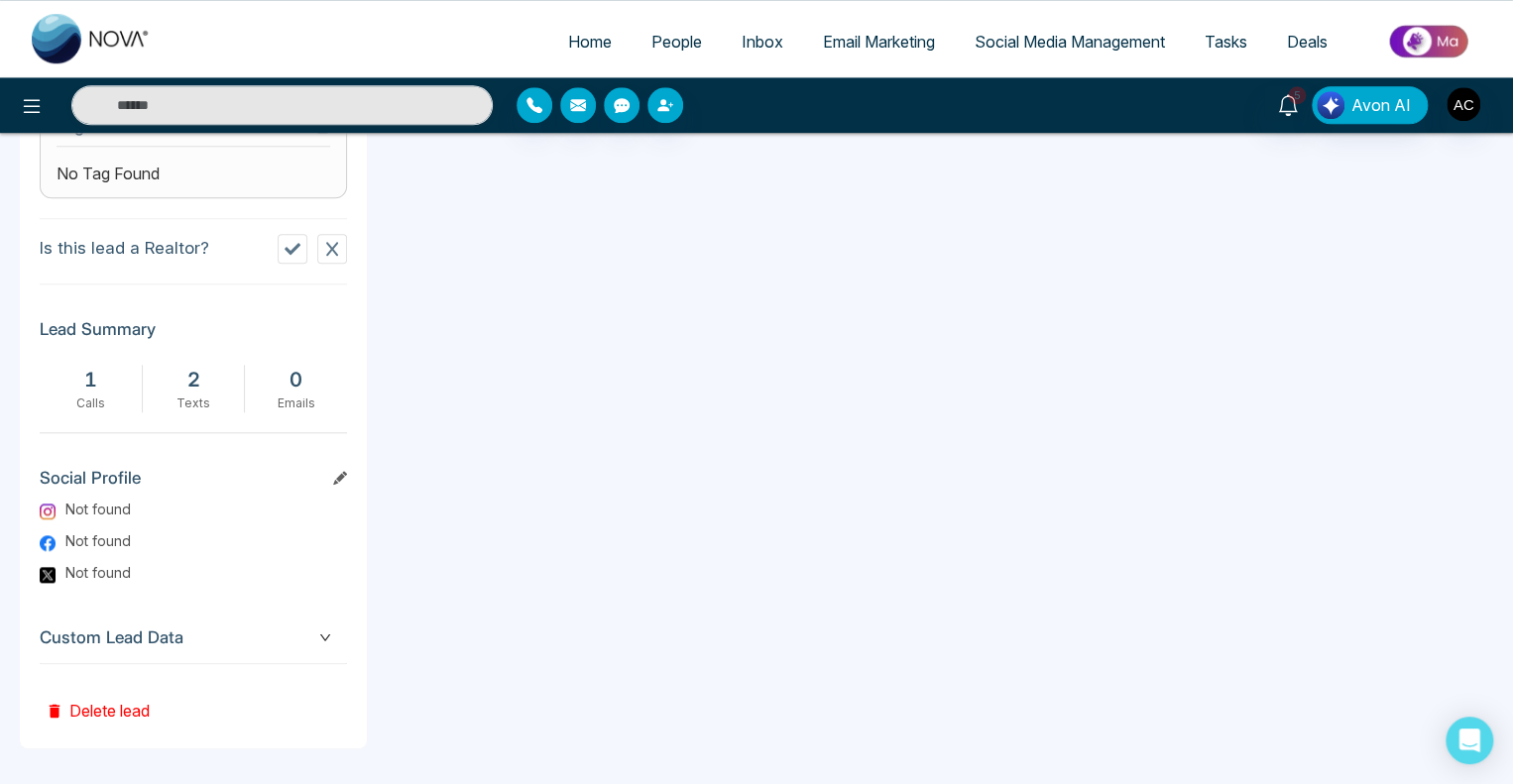 click on "Custom Lead Data" at bounding box center (193, 637) 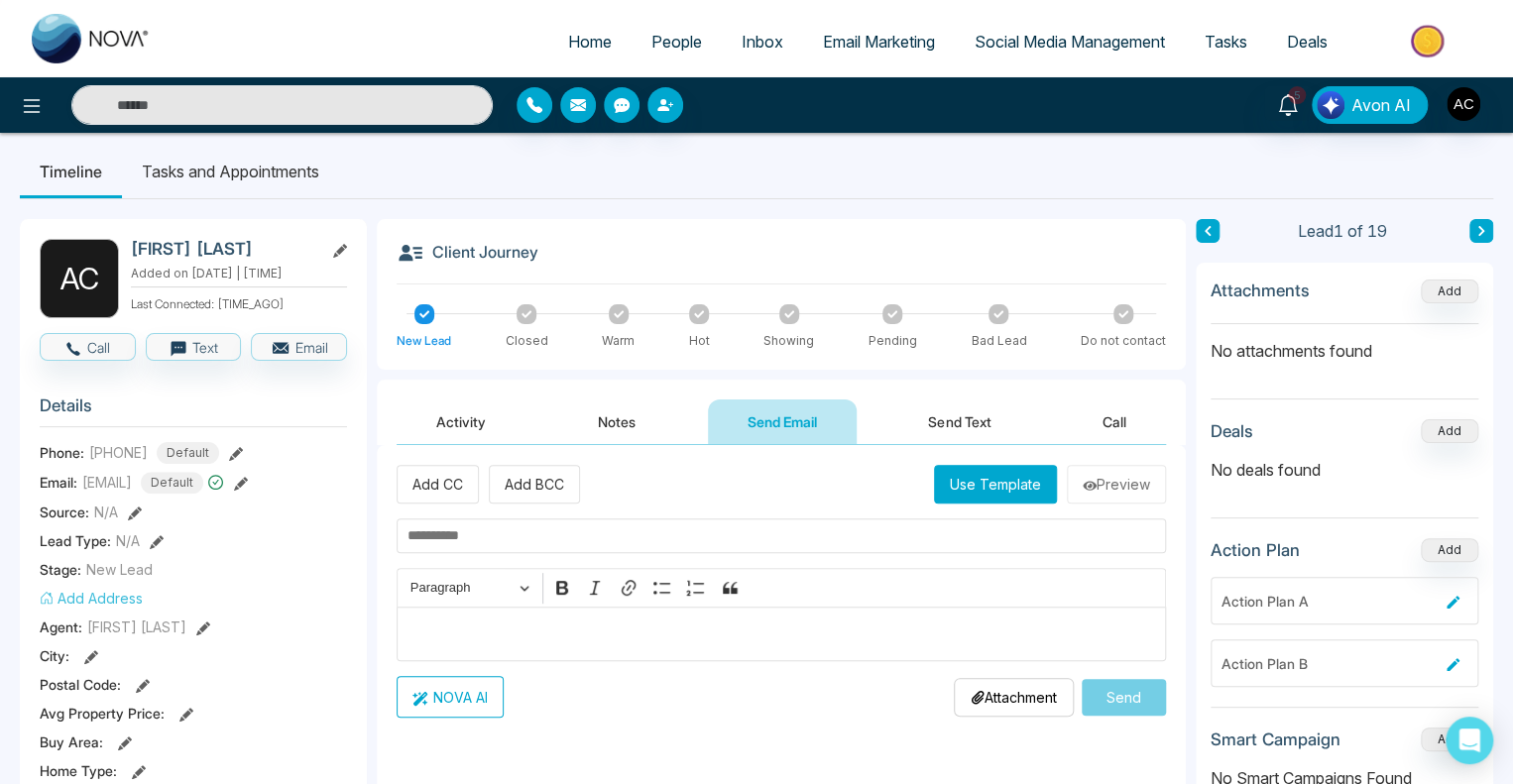 scroll, scrollTop: 0, scrollLeft: 0, axis: both 